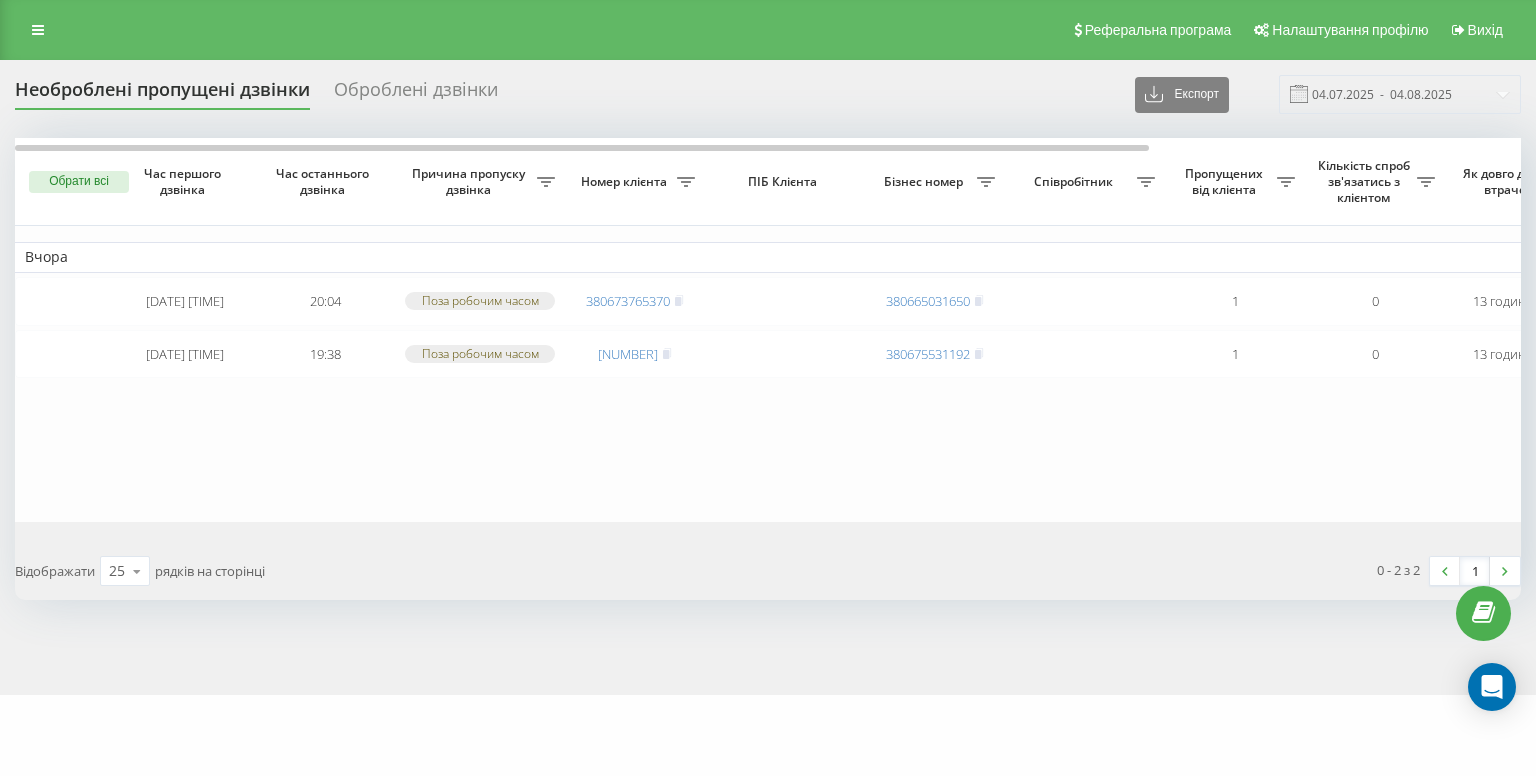 scroll, scrollTop: 0, scrollLeft: 0, axis: both 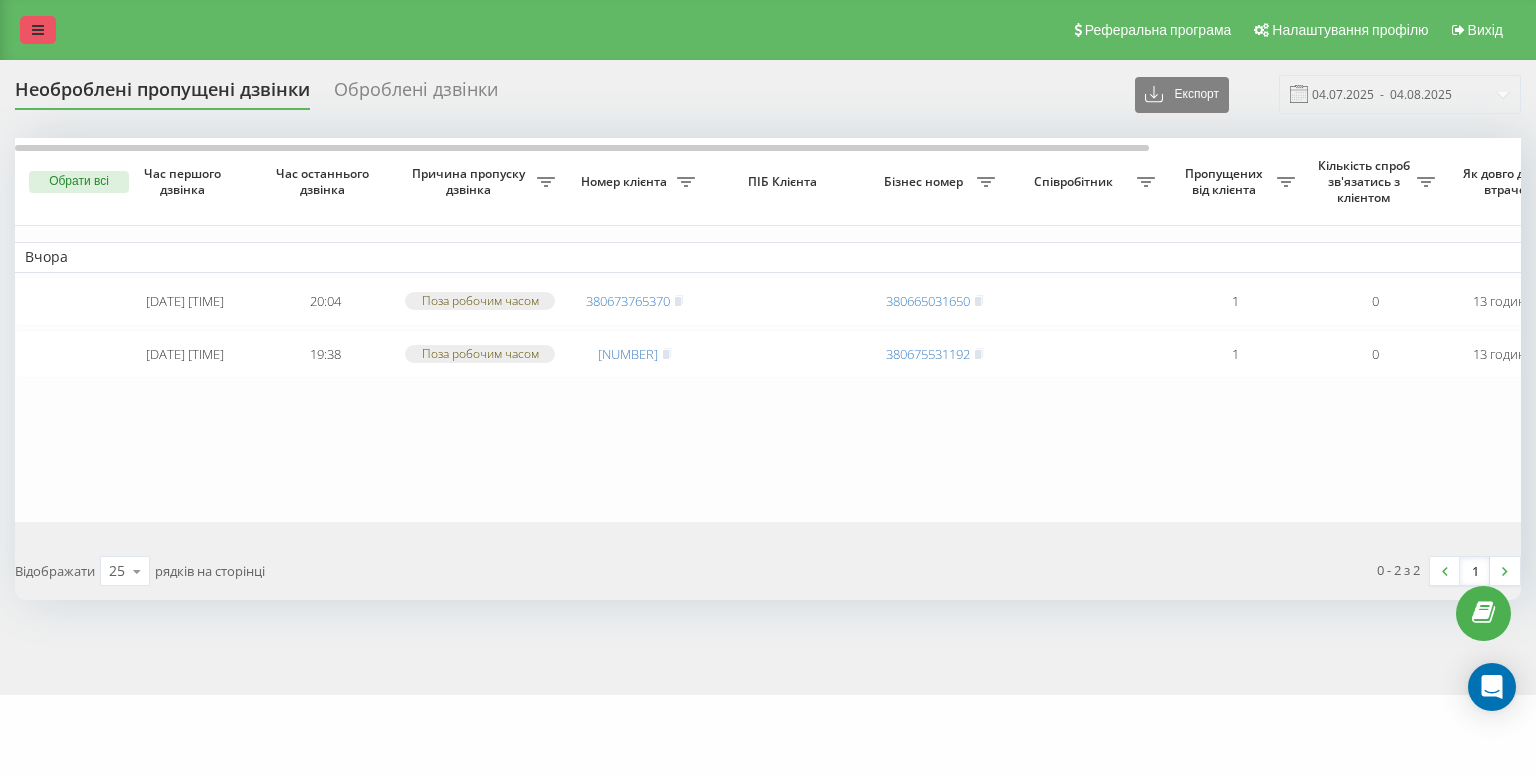 click at bounding box center (38, 30) 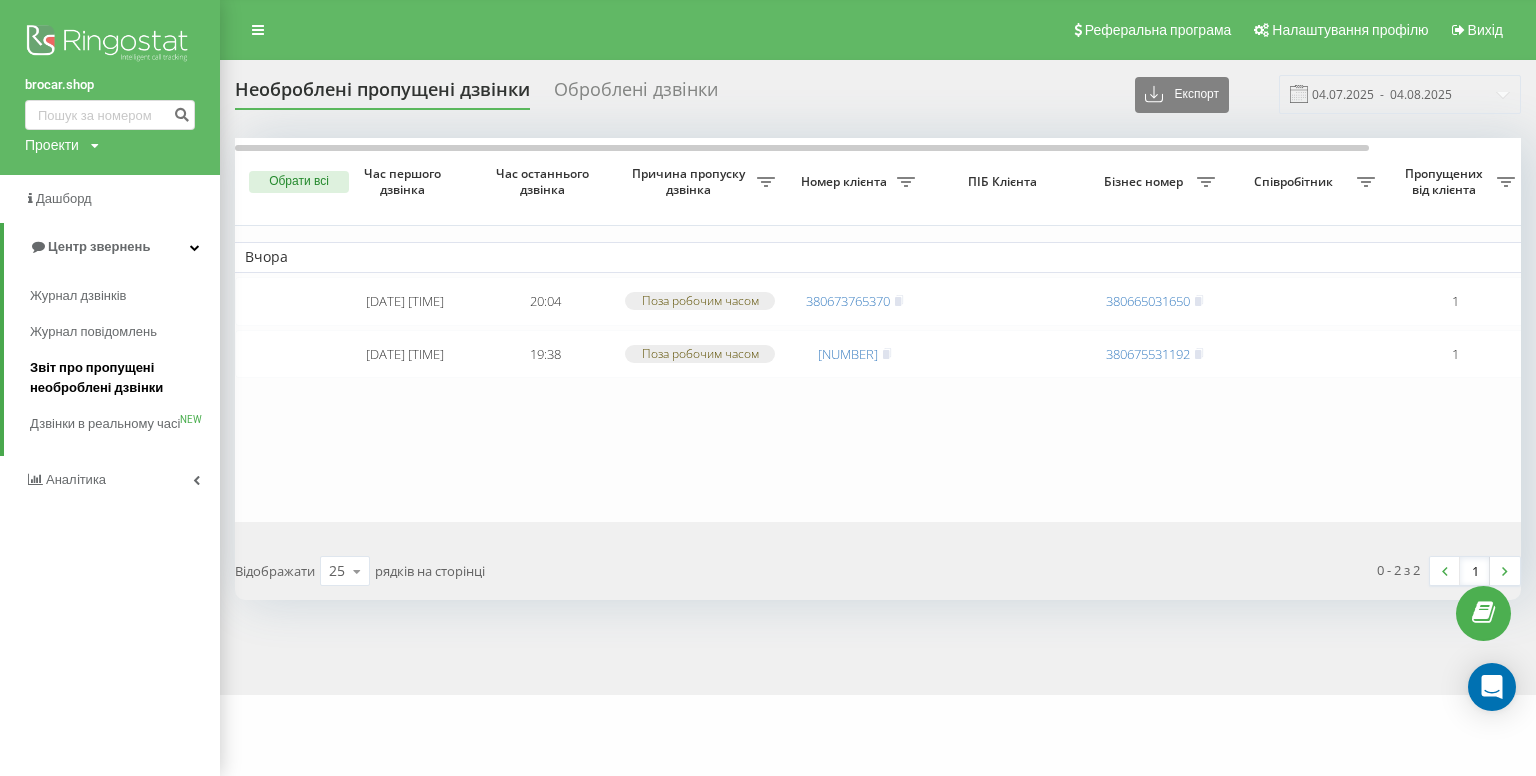 click on "Звіт про пропущені необроблені дзвінки" at bounding box center [120, 378] 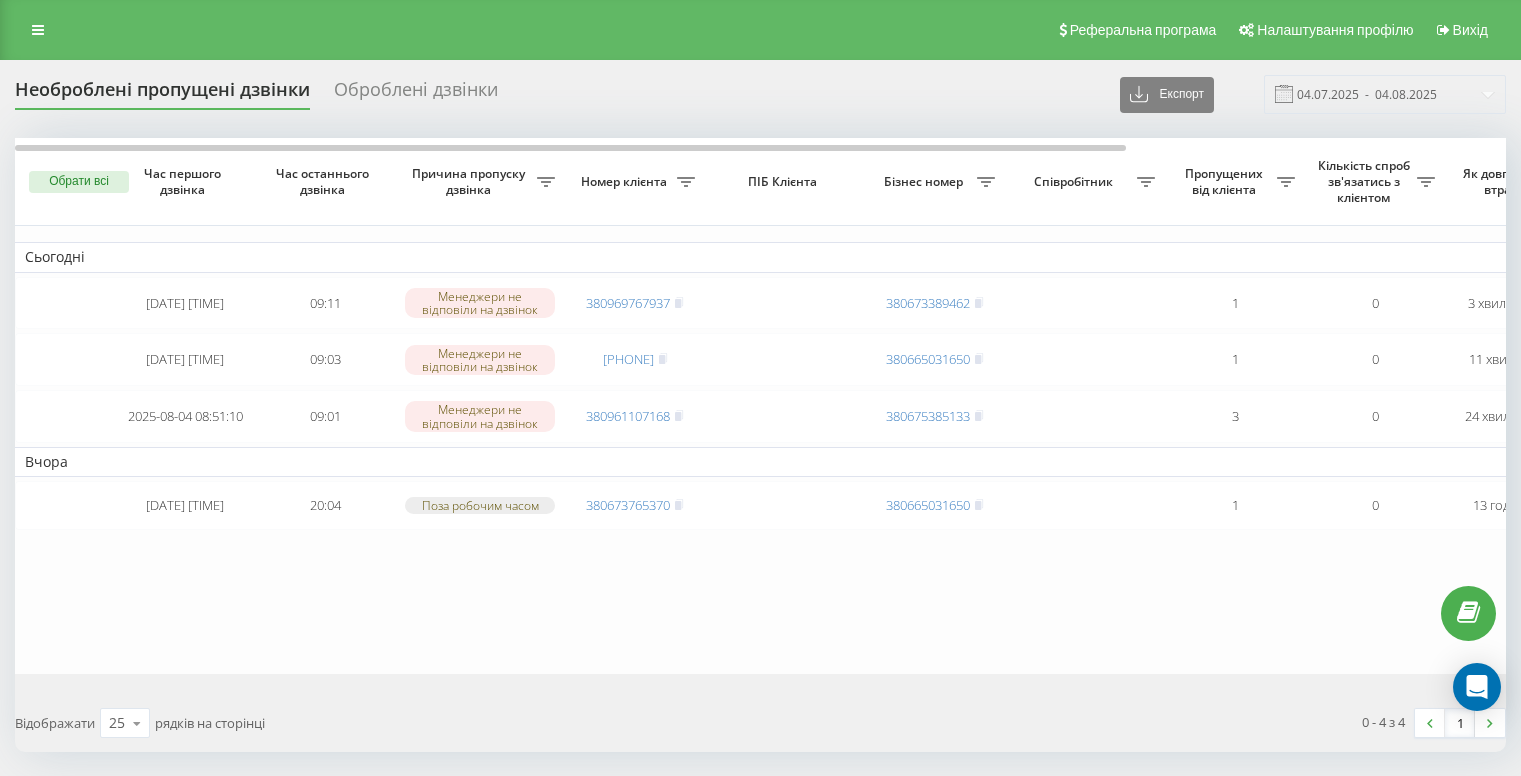 scroll, scrollTop: 0, scrollLeft: 0, axis: both 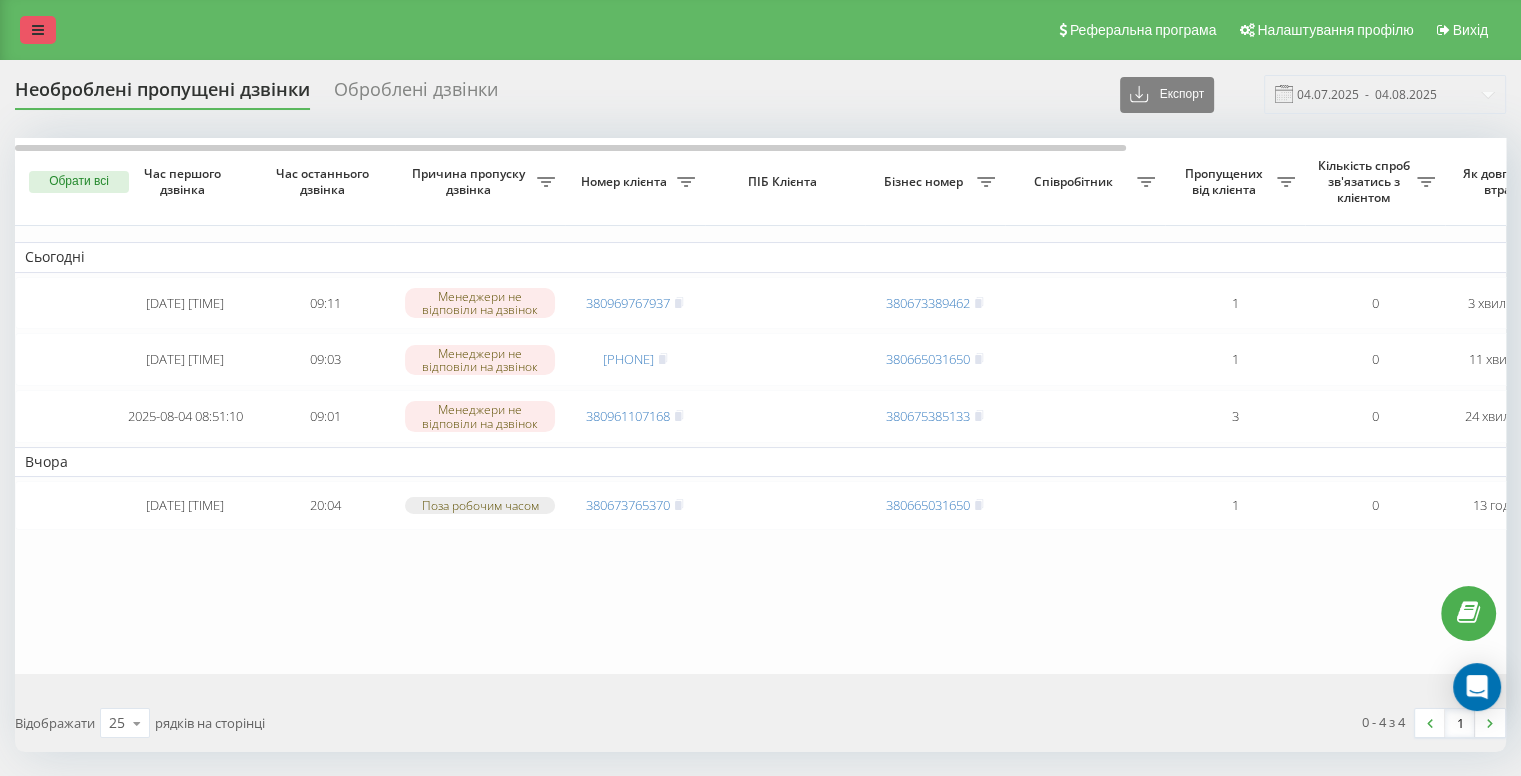 click at bounding box center (38, 30) 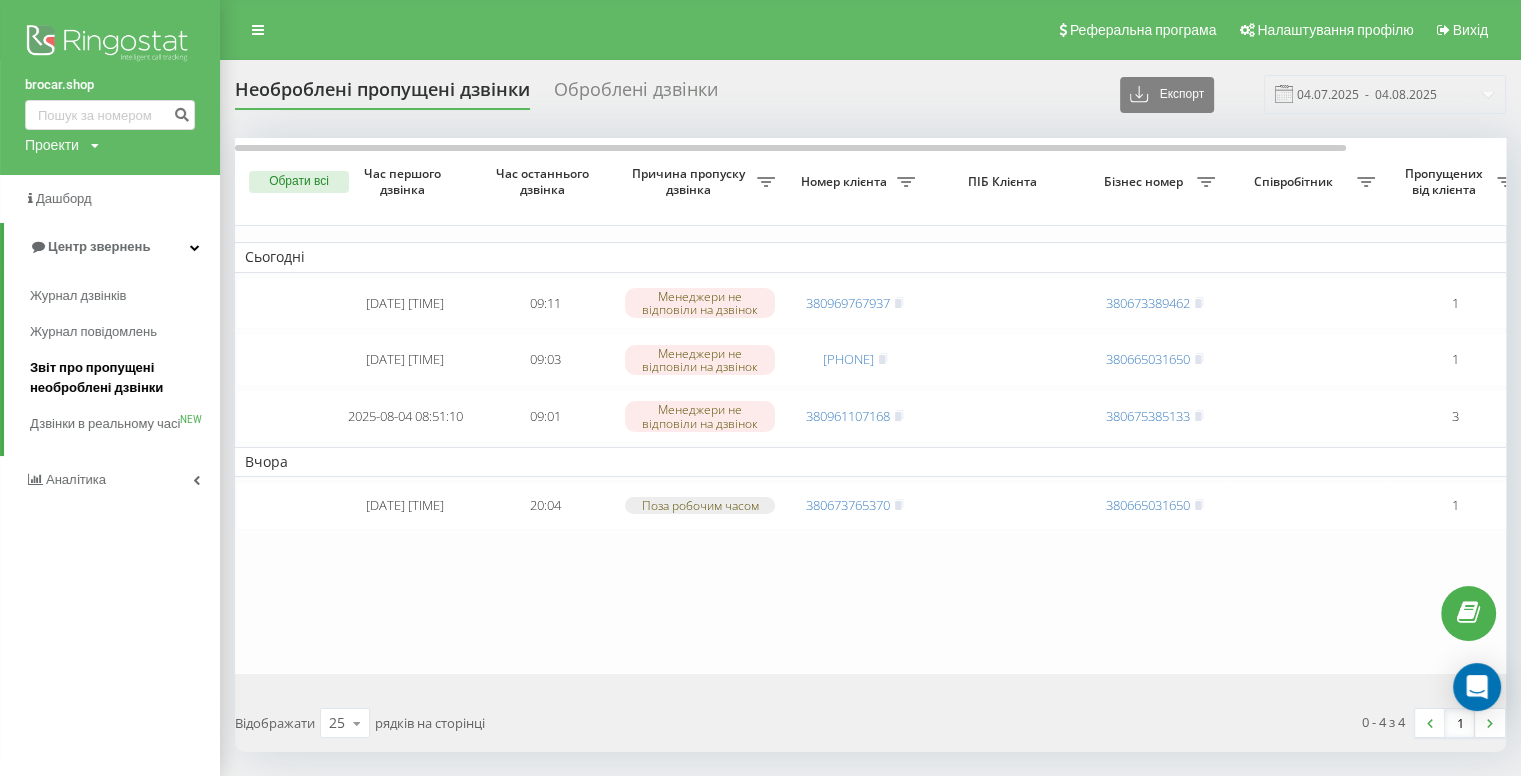 click on "Звіт про пропущені необроблені дзвінки" at bounding box center (120, 378) 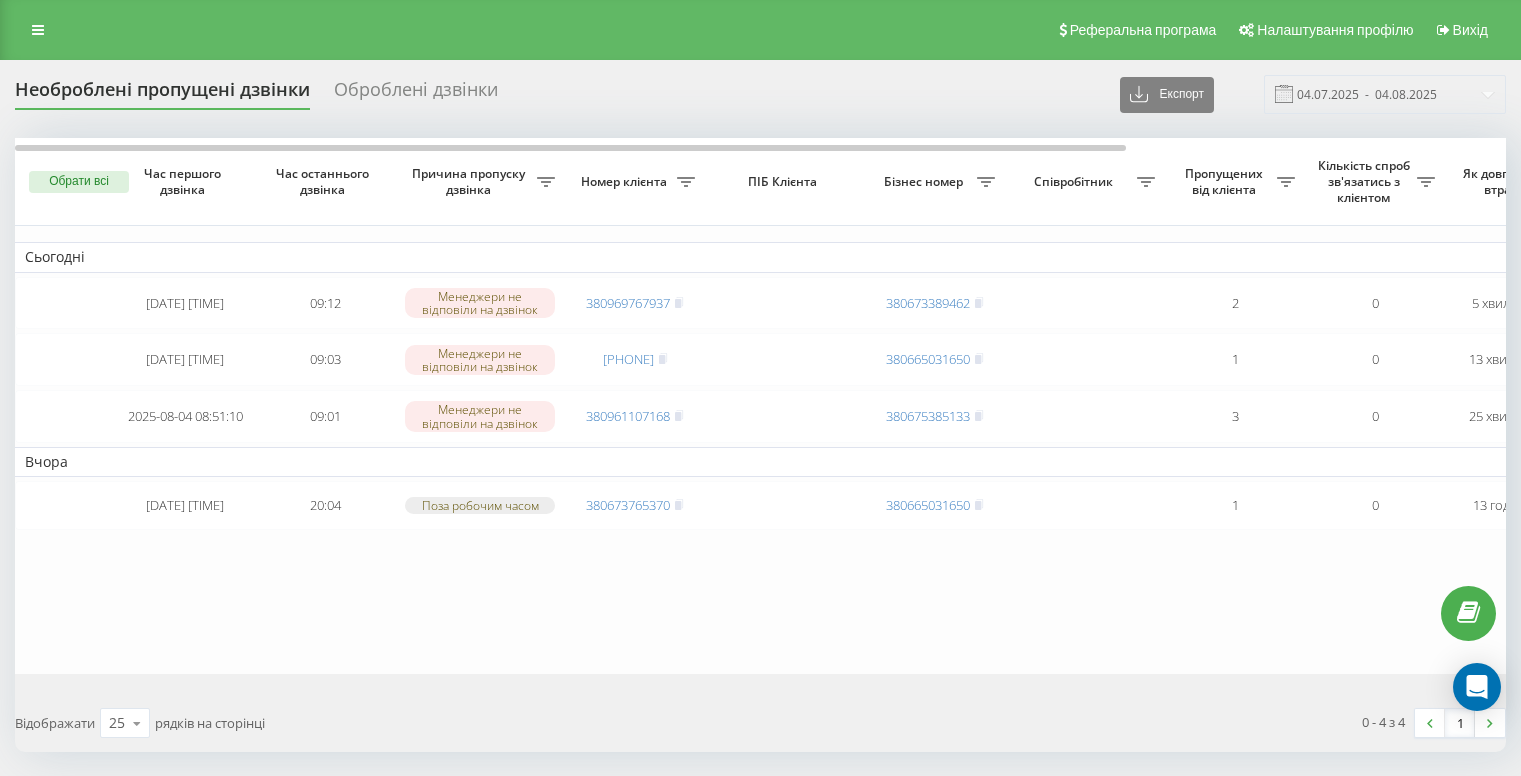 scroll, scrollTop: 0, scrollLeft: 0, axis: both 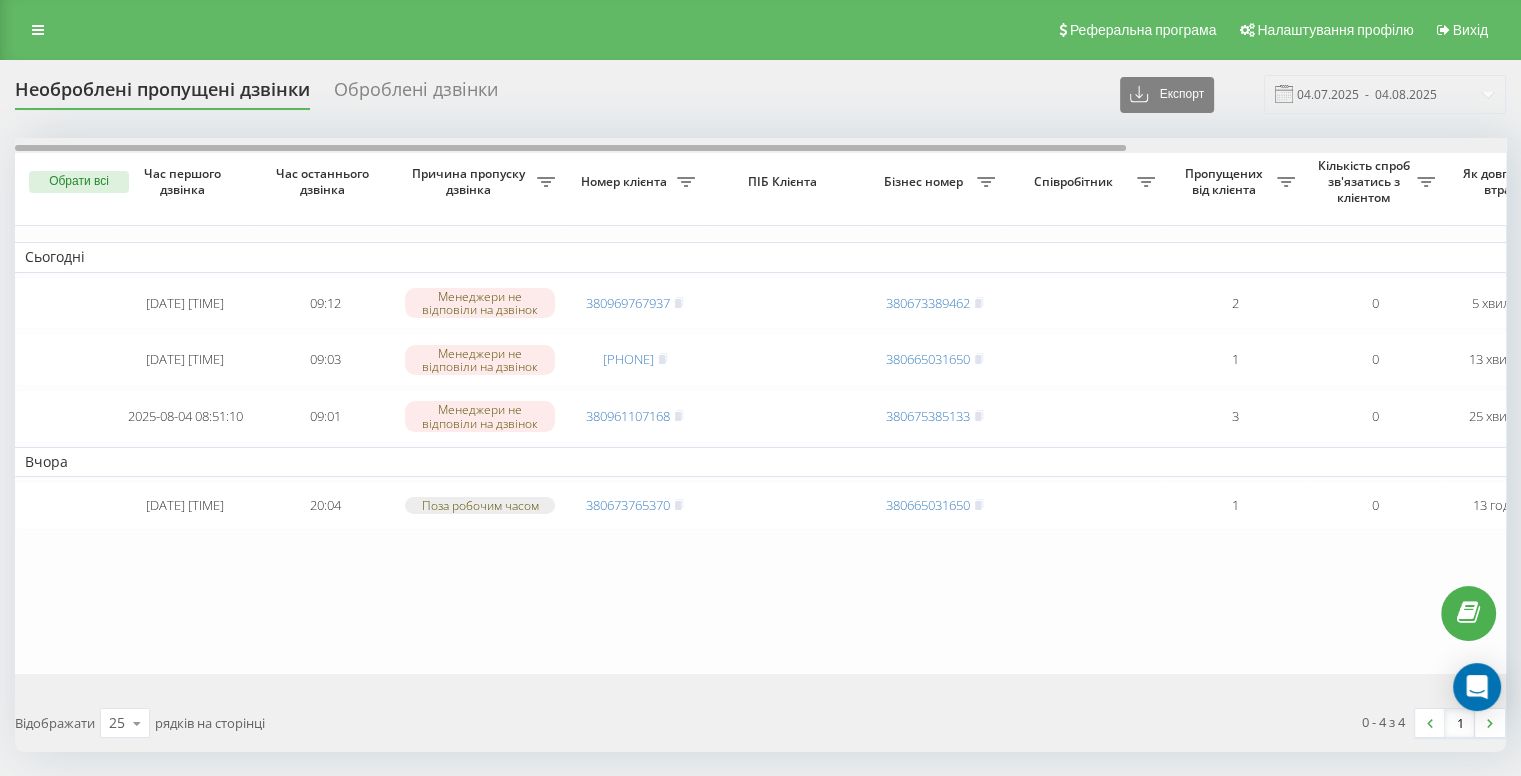 drag, startPoint x: 760, startPoint y: 148, endPoint x: 623, endPoint y: 195, distance: 144.83784 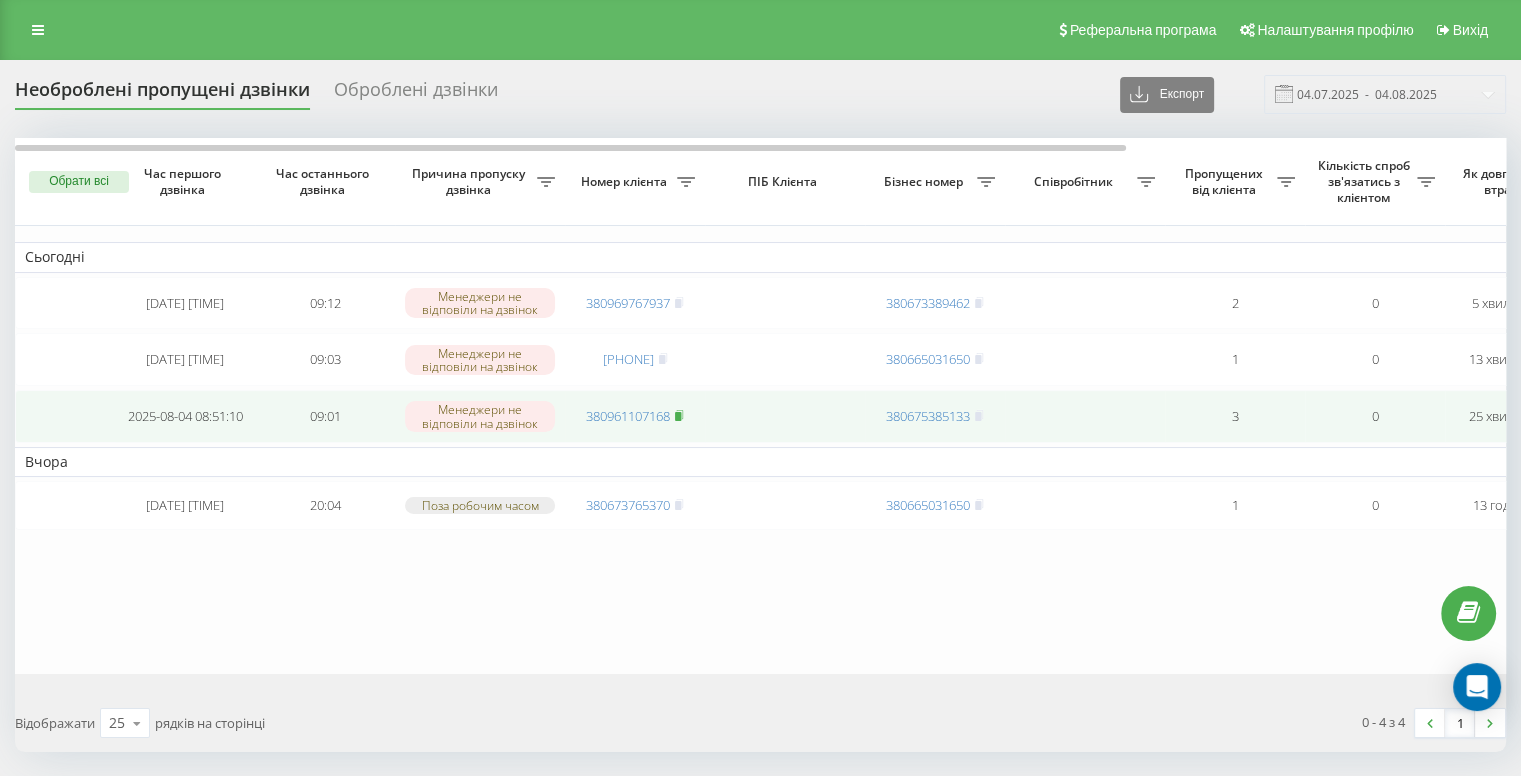 click at bounding box center (679, 416) 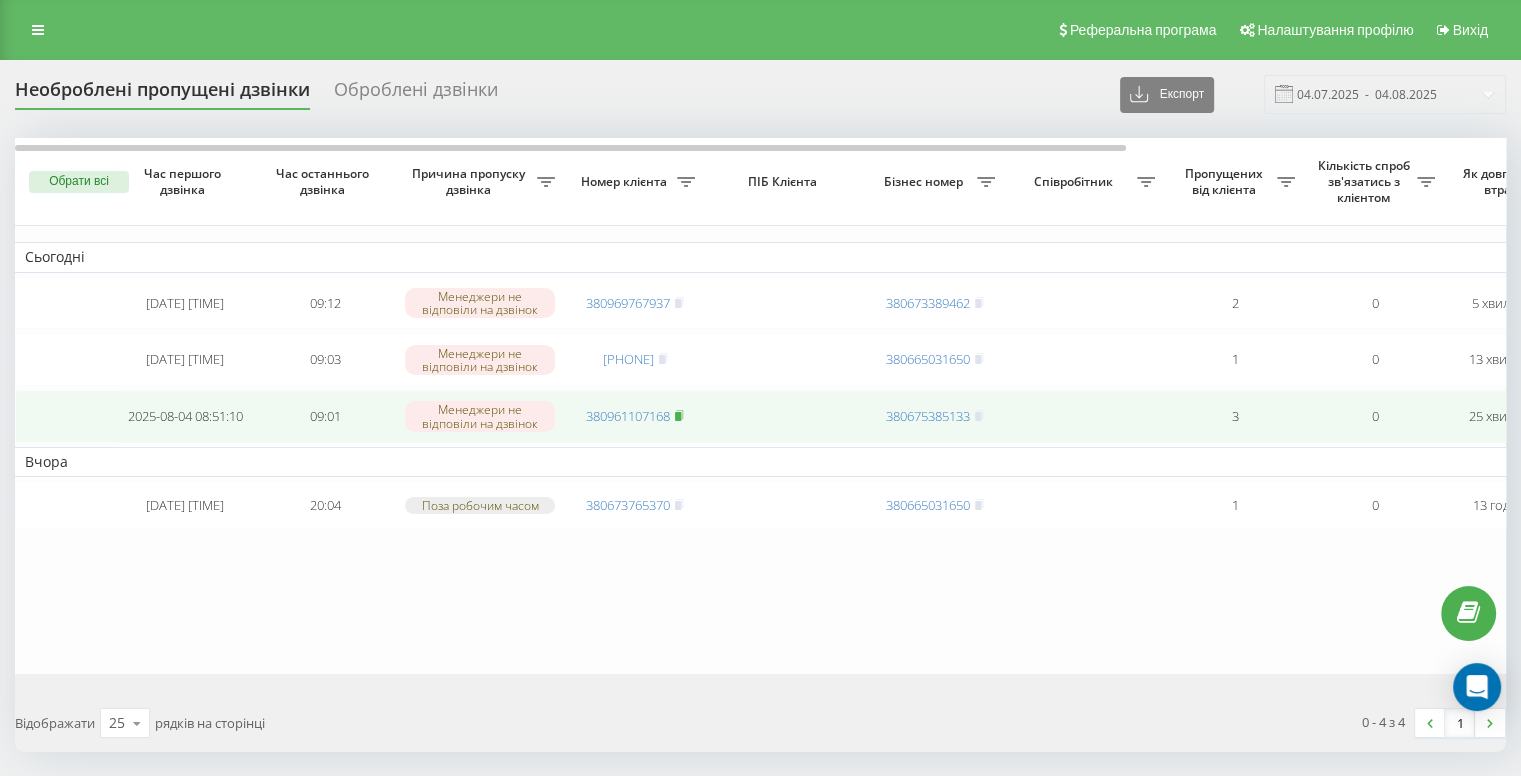 click 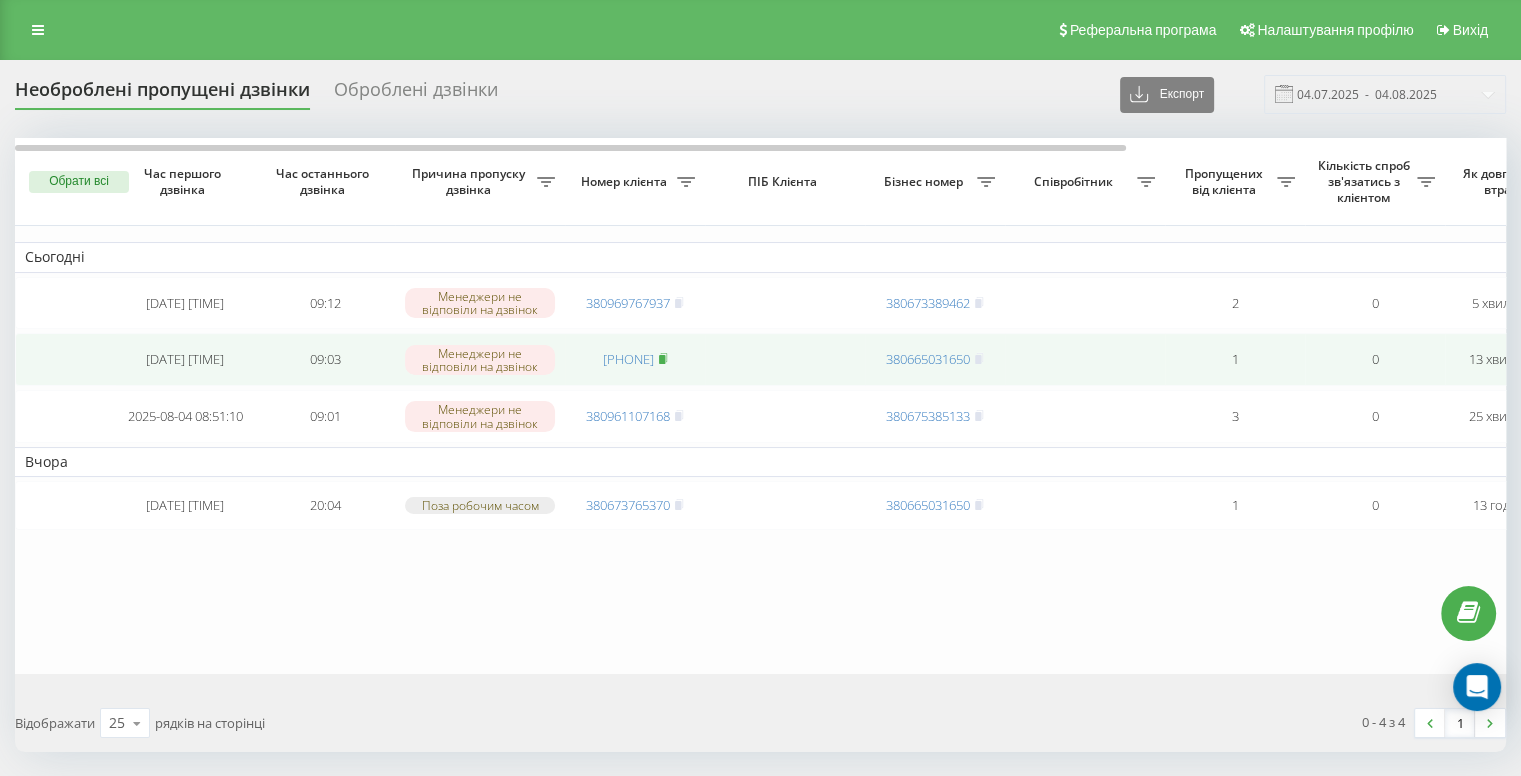 click 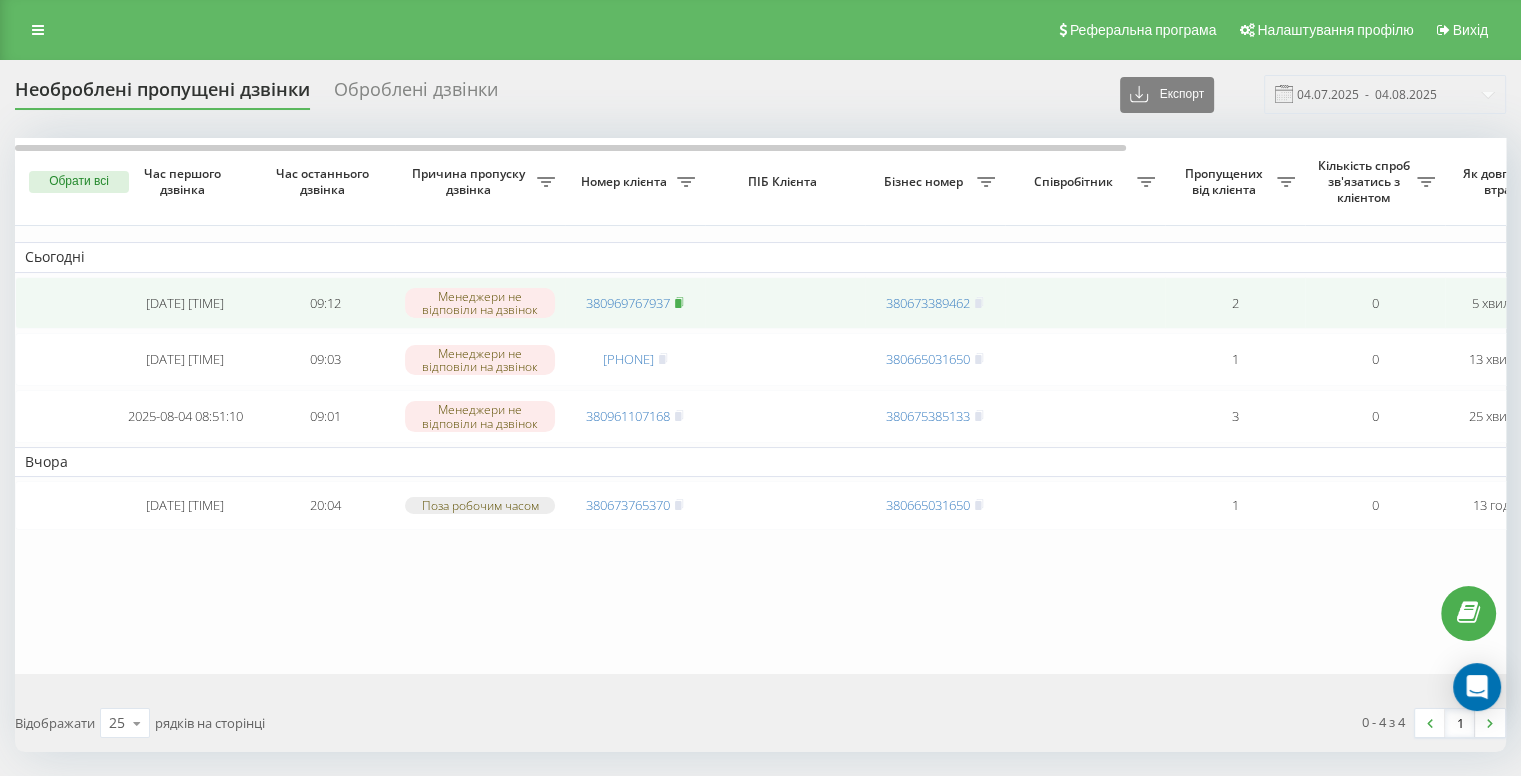 click 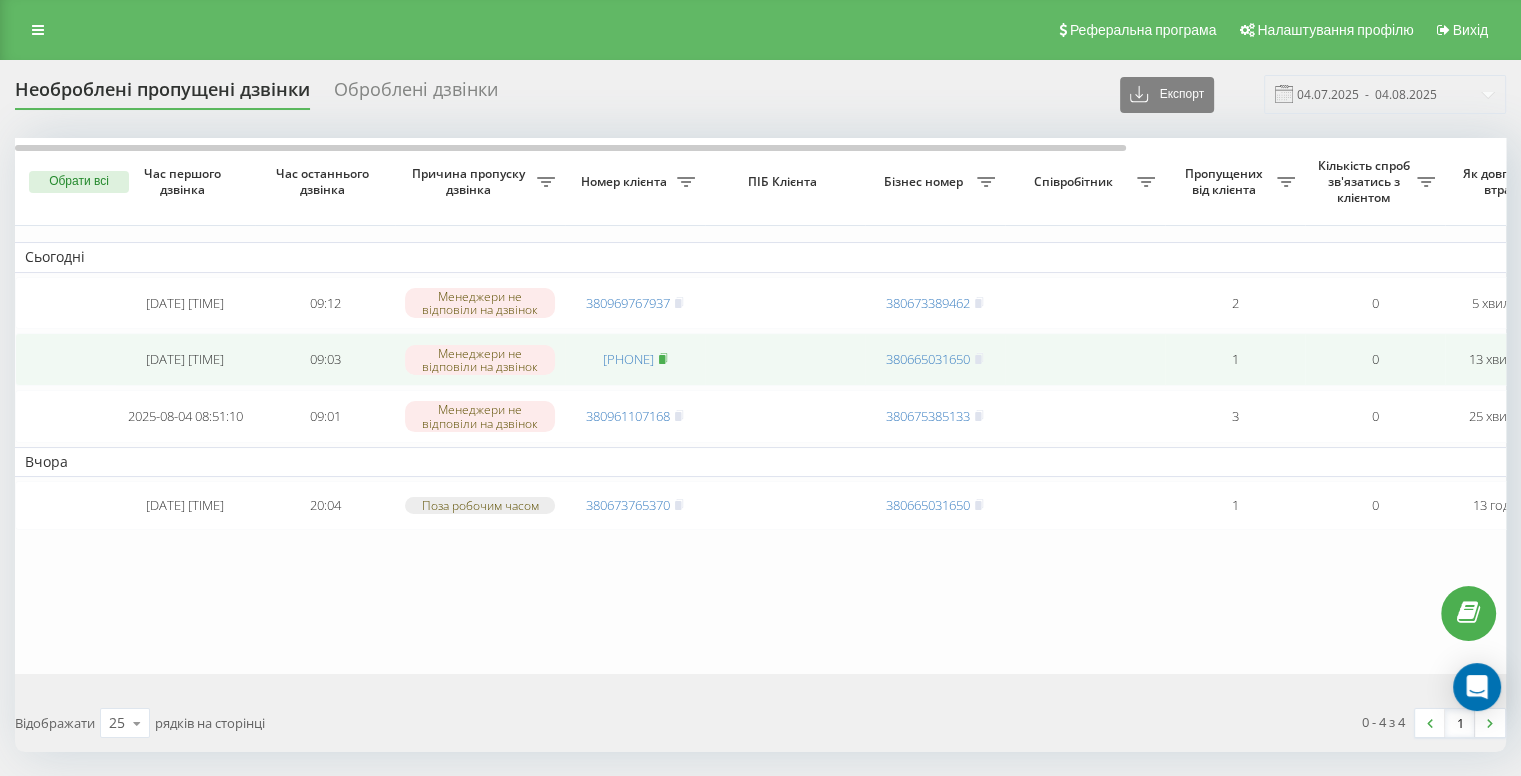 click 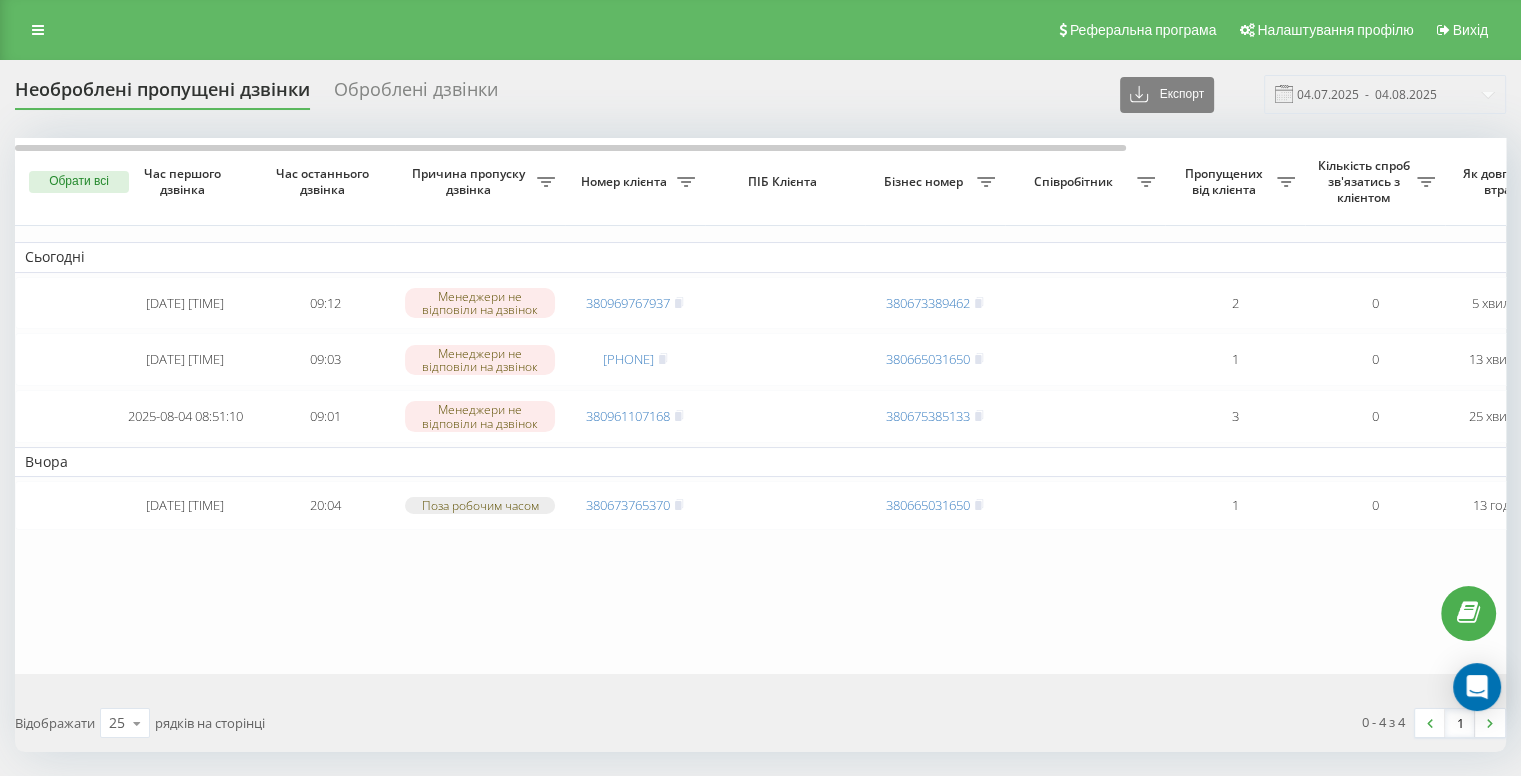 drag, startPoint x: 473, startPoint y: 249, endPoint x: 490, endPoint y: 249, distance: 17 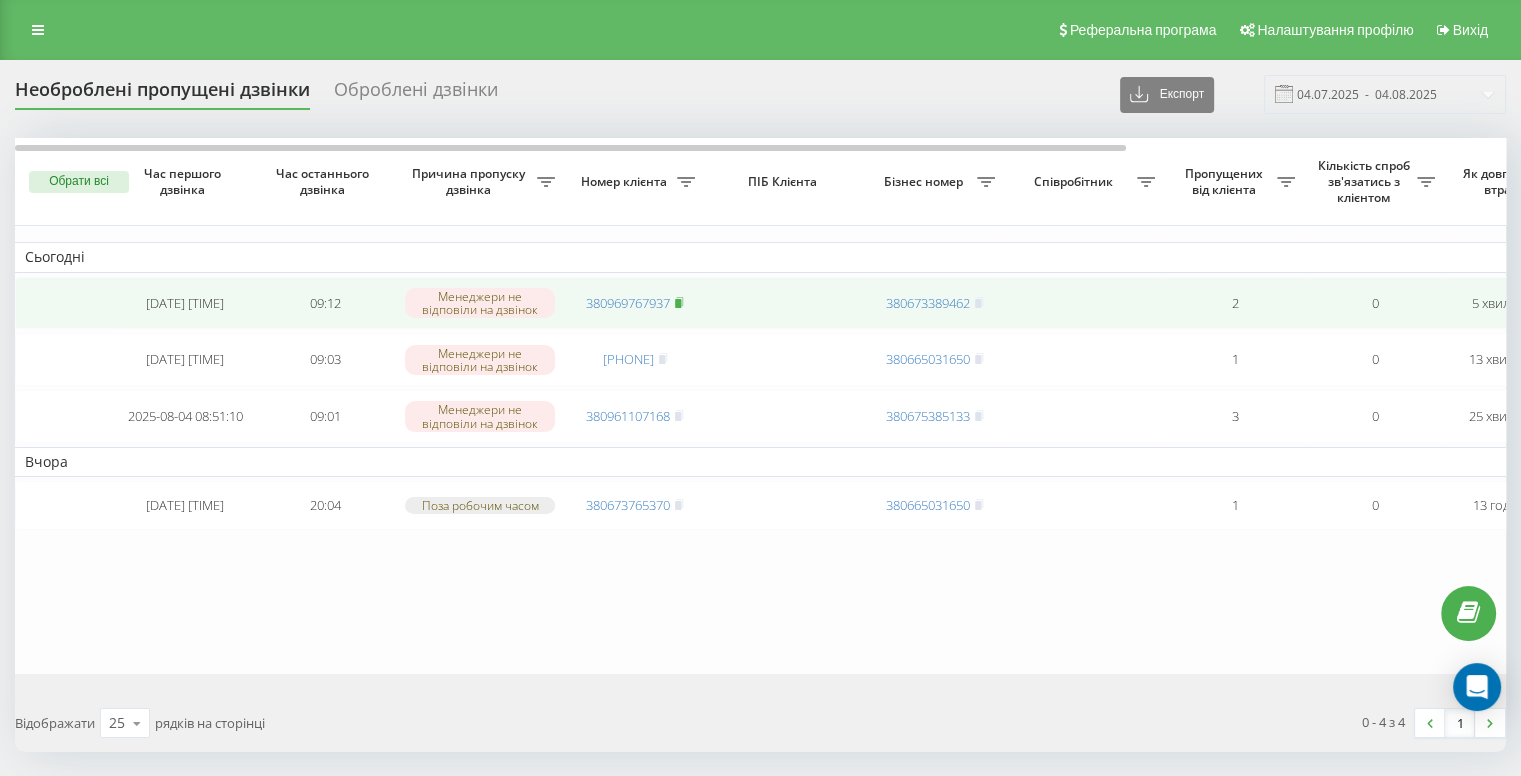click 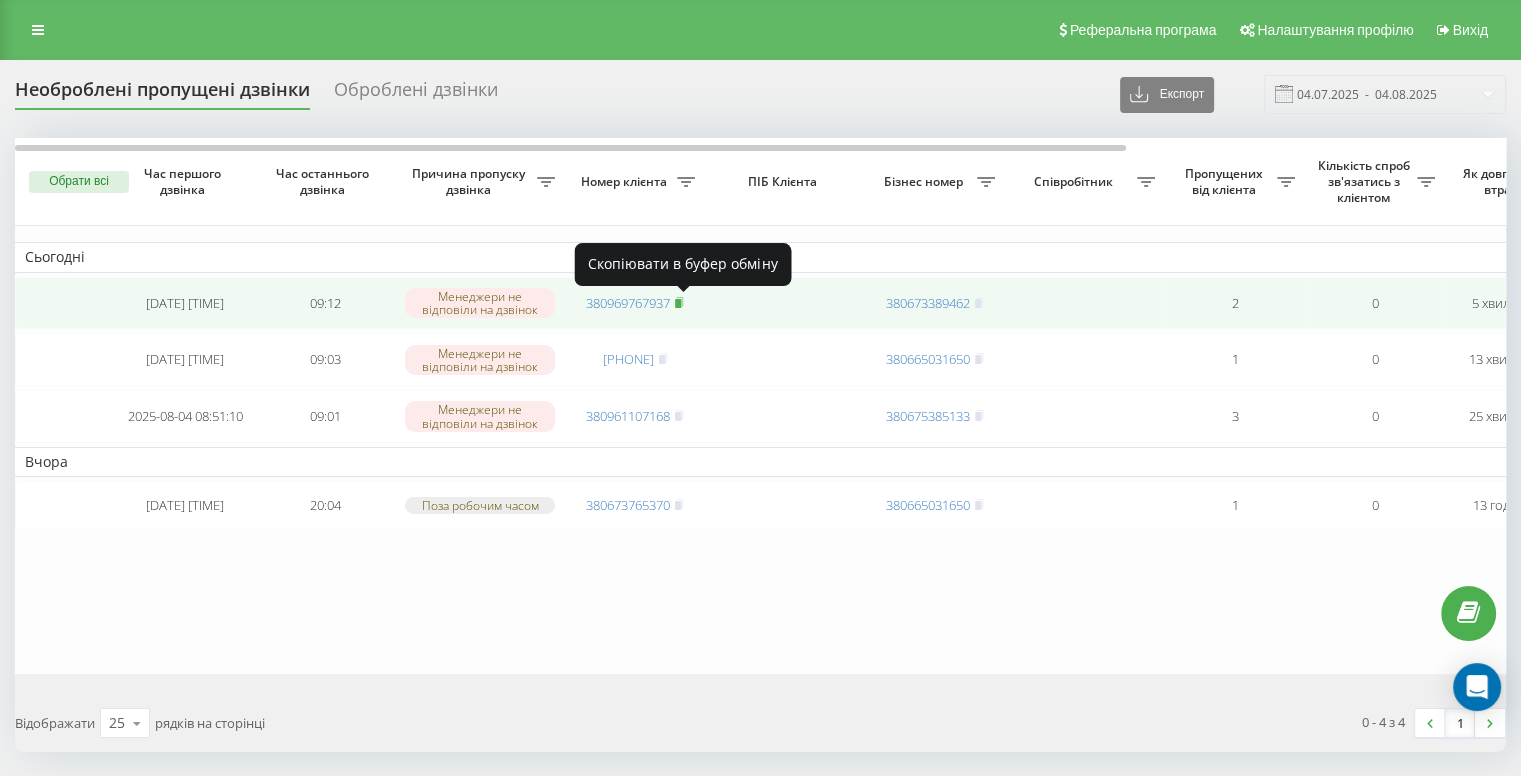 click 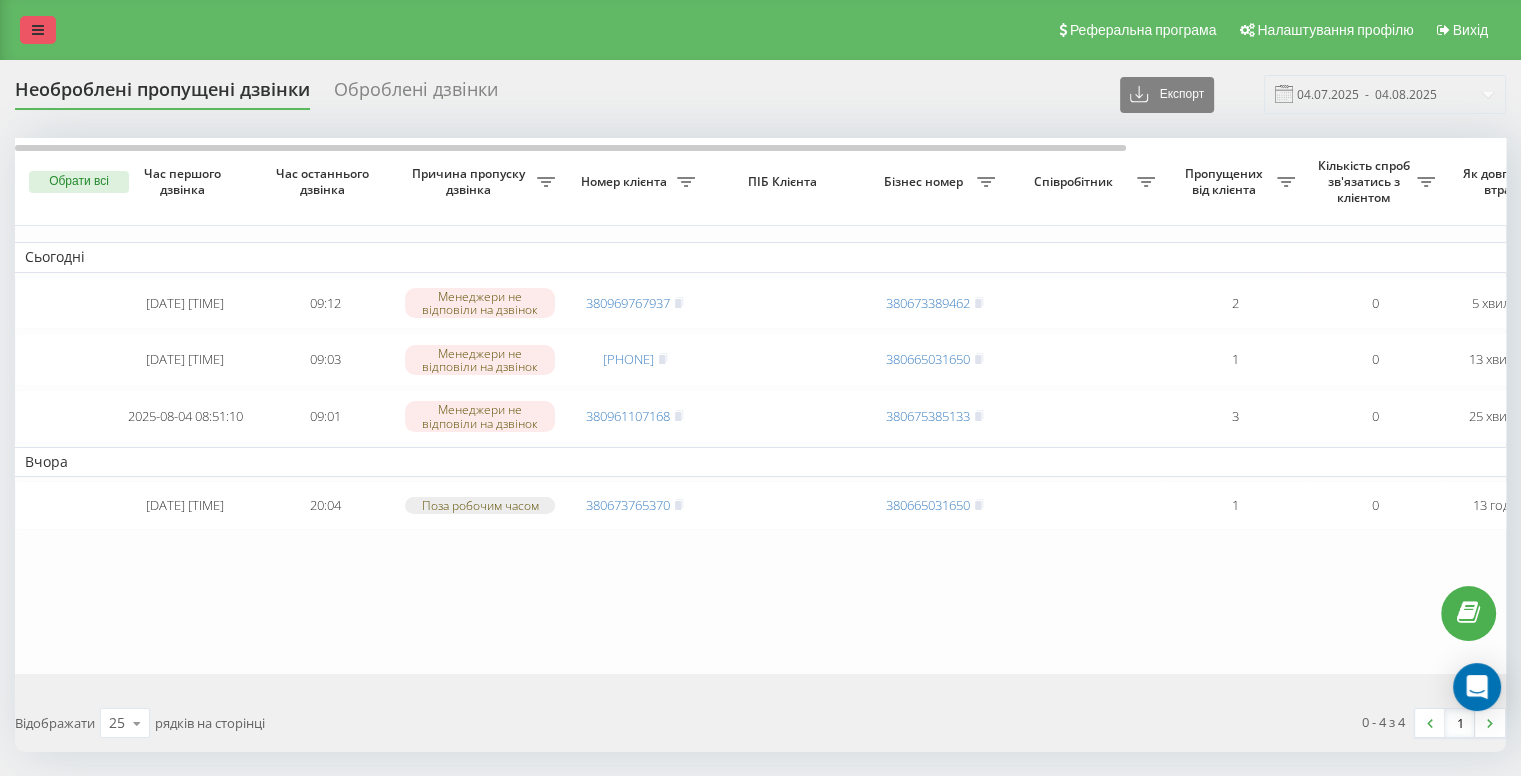 click at bounding box center (38, 30) 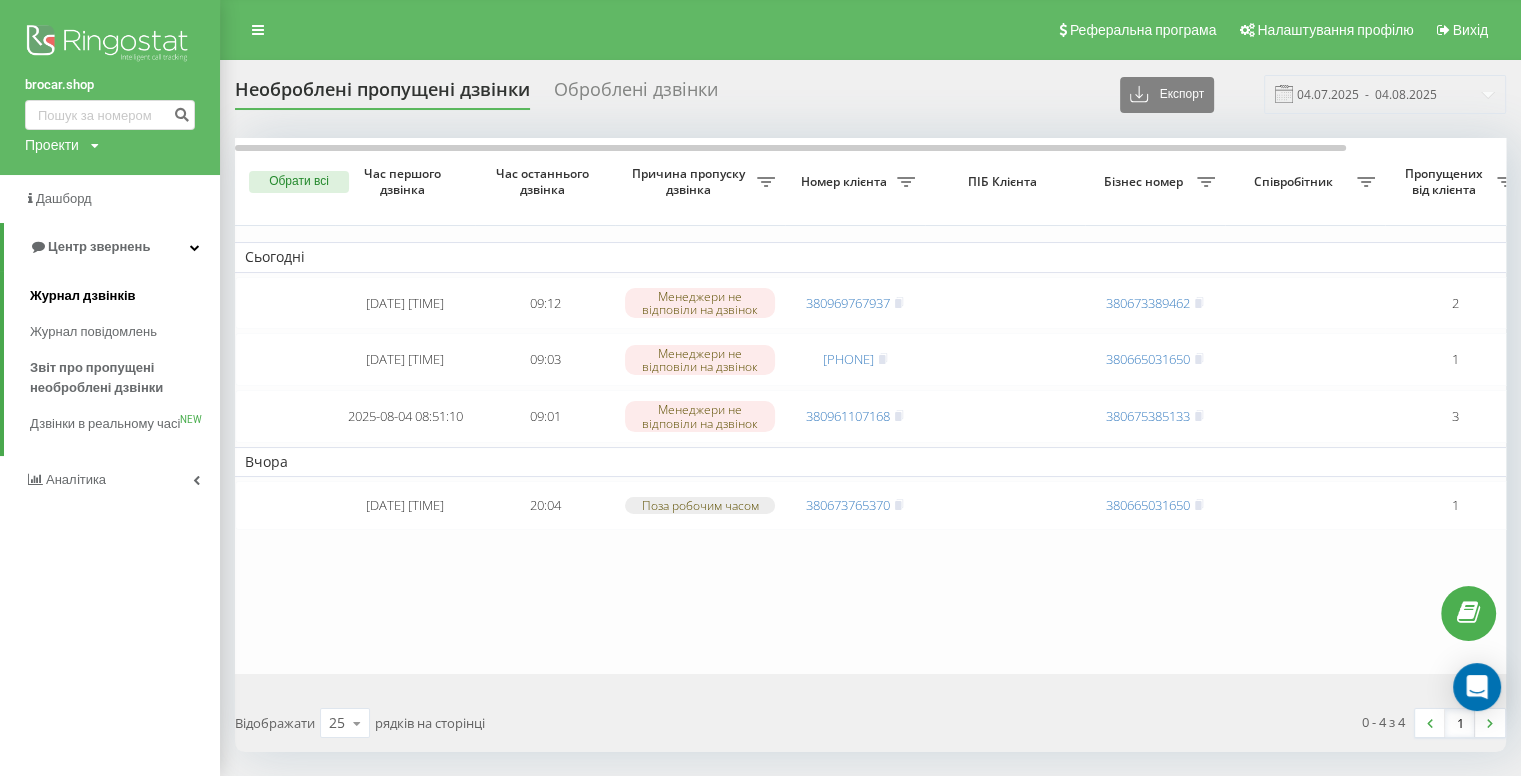 click on "Журнал дзвінків" at bounding box center [83, 296] 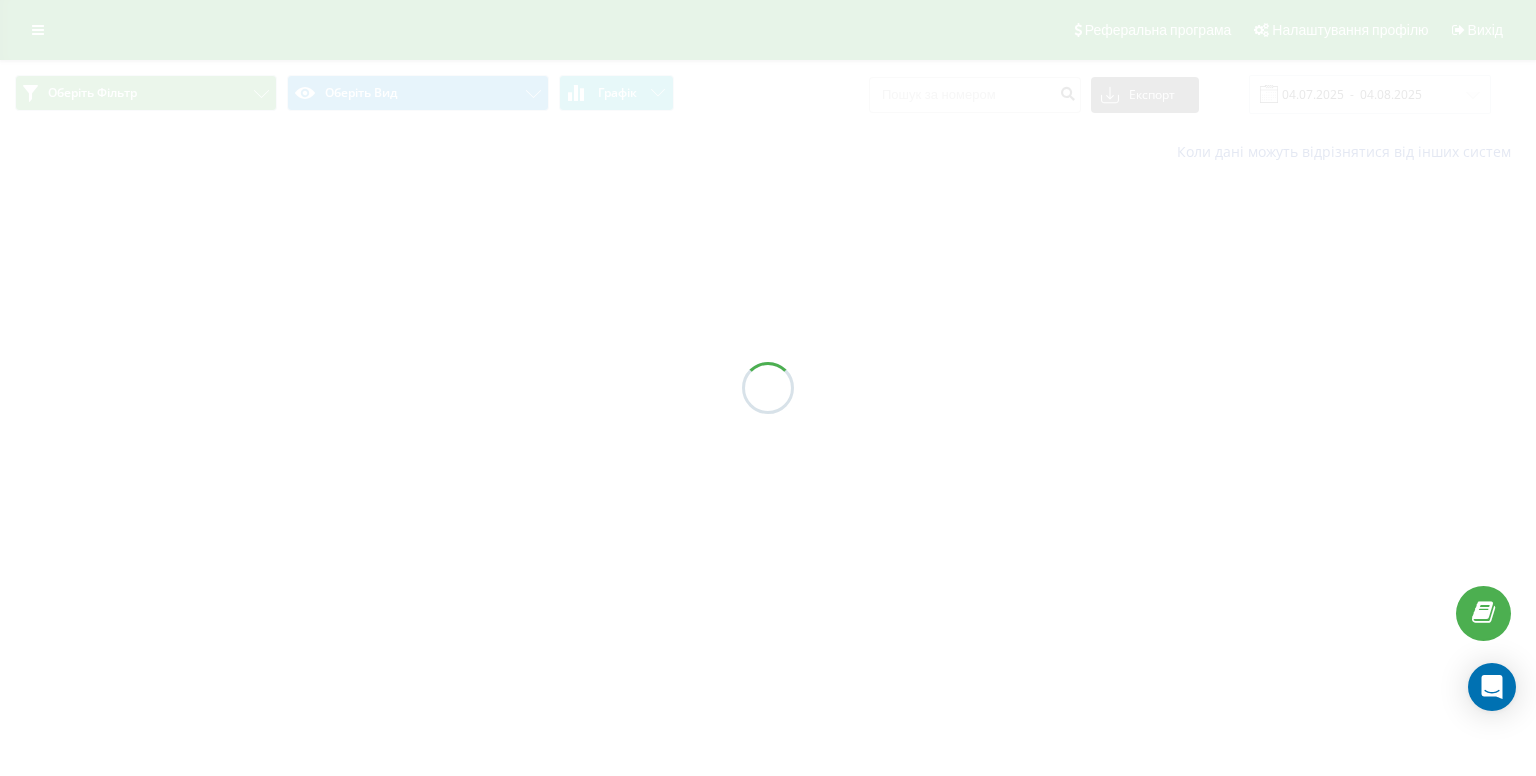scroll, scrollTop: 0, scrollLeft: 0, axis: both 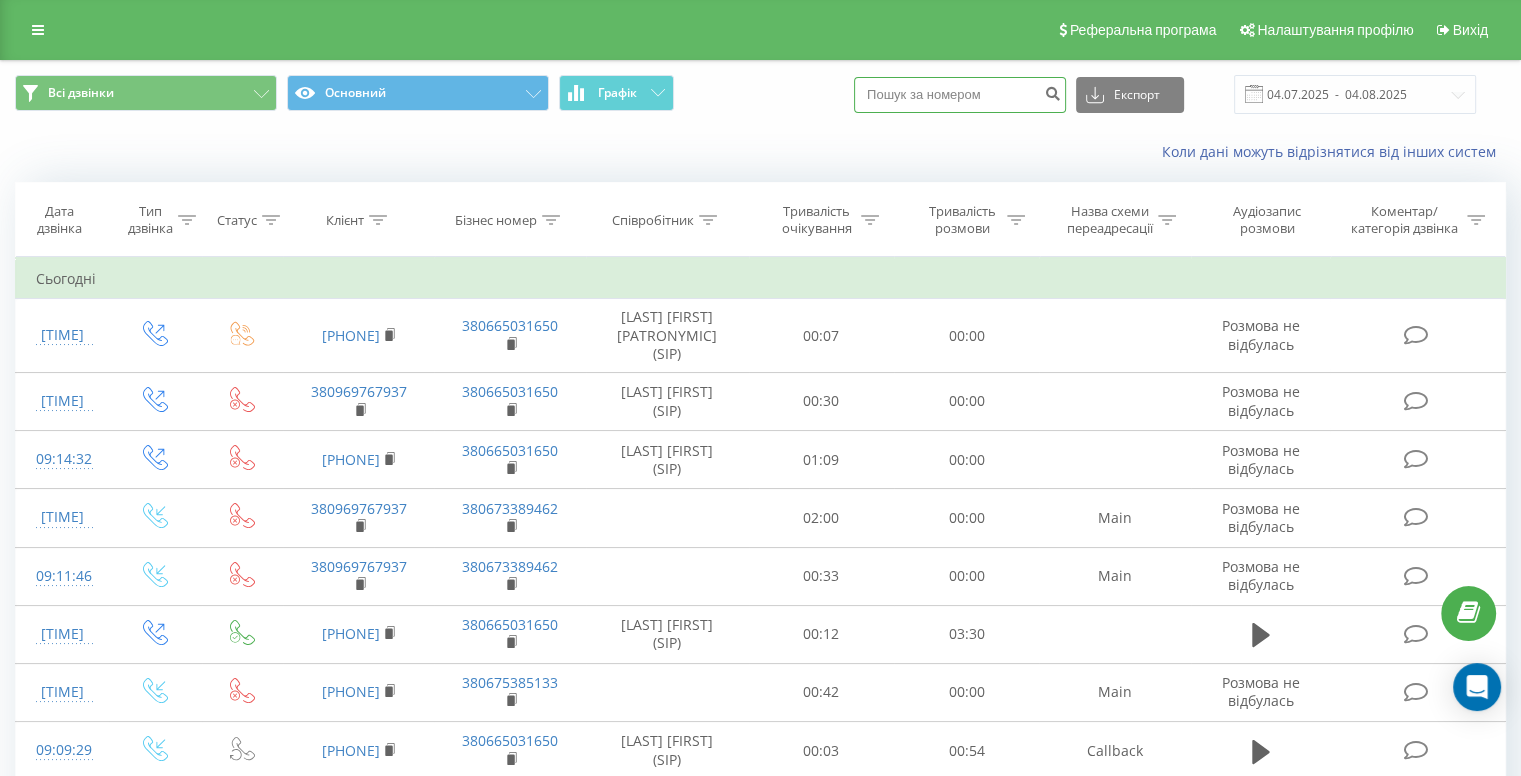 click at bounding box center [960, 95] 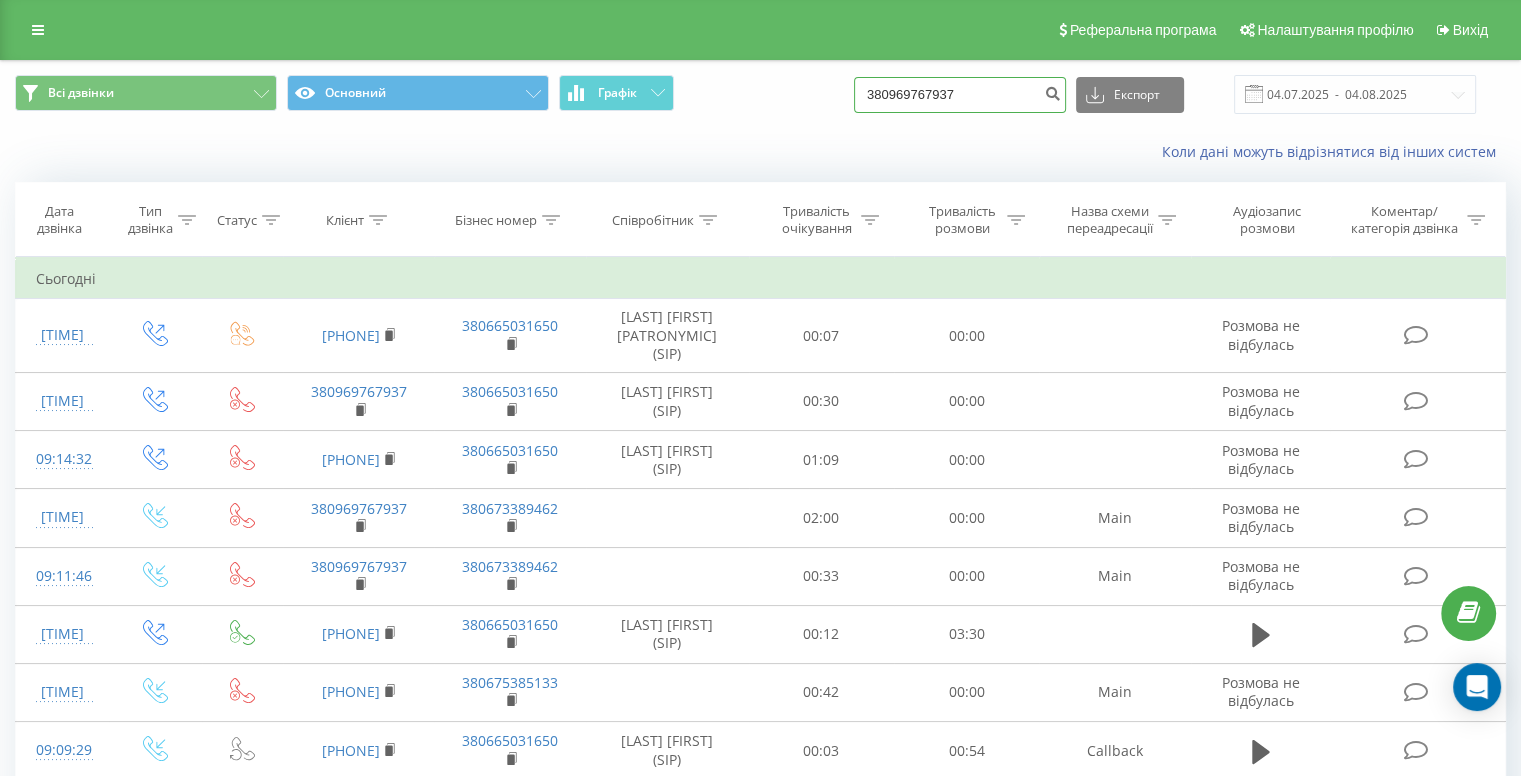 type on "380969767937" 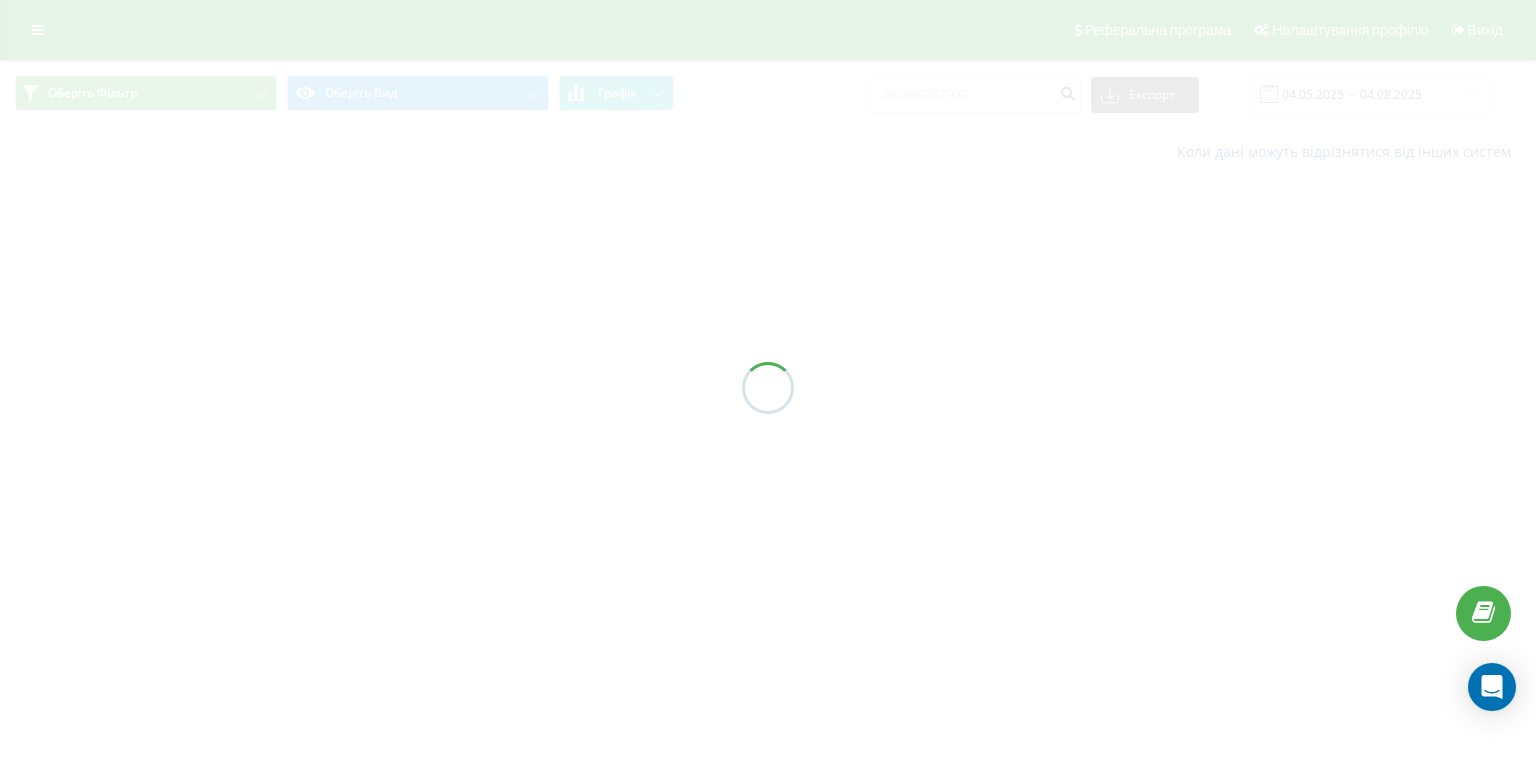 scroll, scrollTop: 0, scrollLeft: 0, axis: both 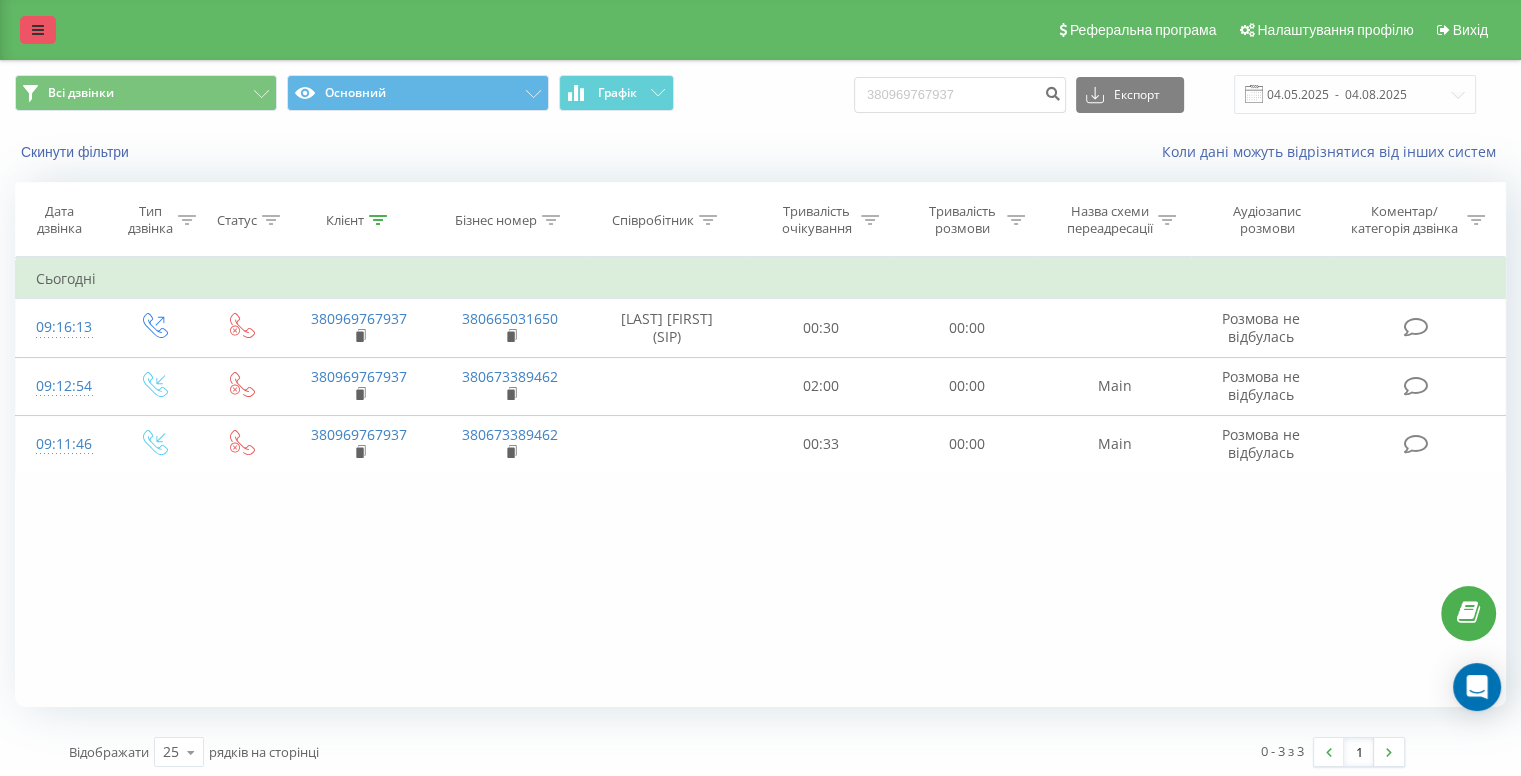click at bounding box center [38, 30] 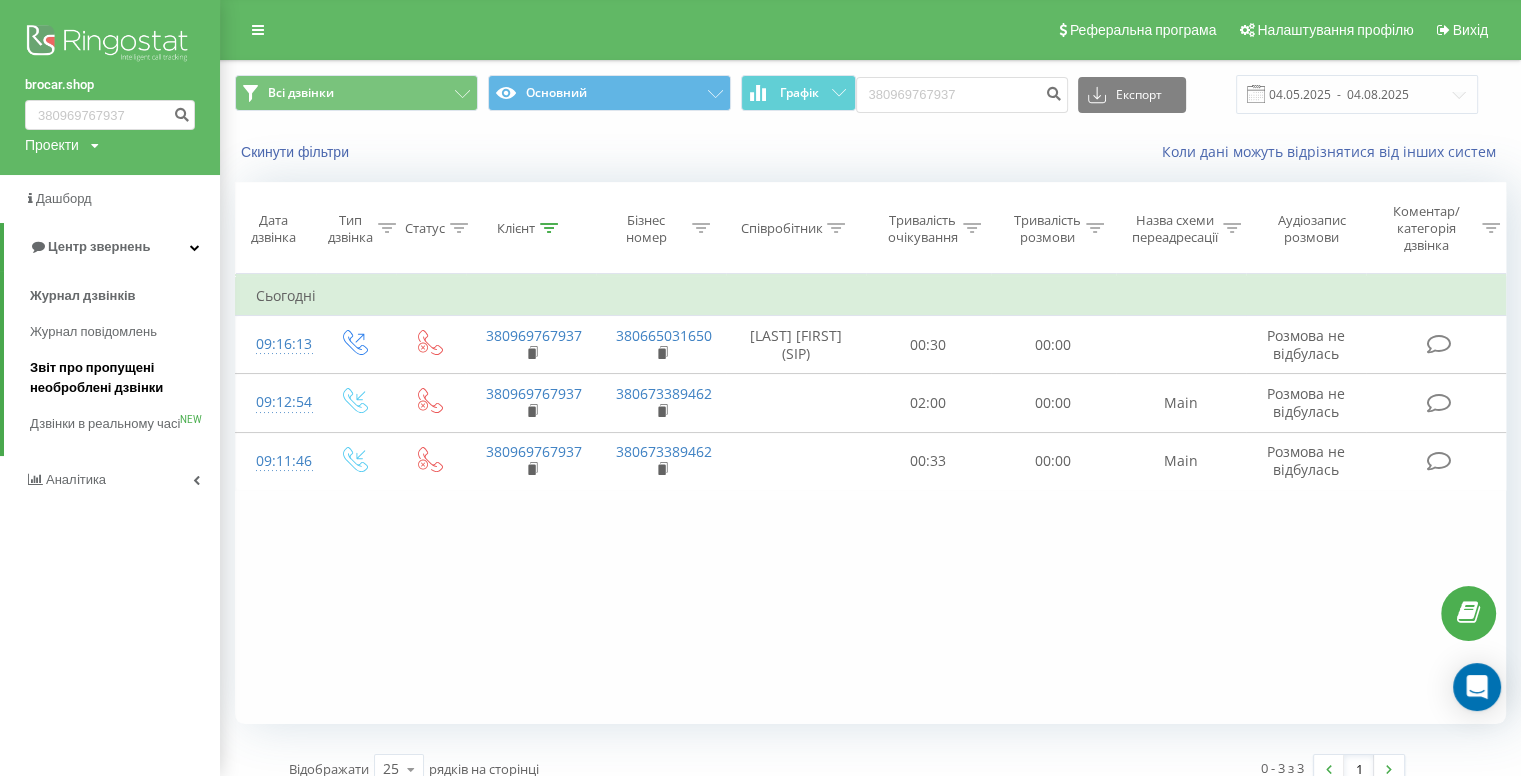 click on "Звіт про пропущені необроблені дзвінки" at bounding box center [120, 378] 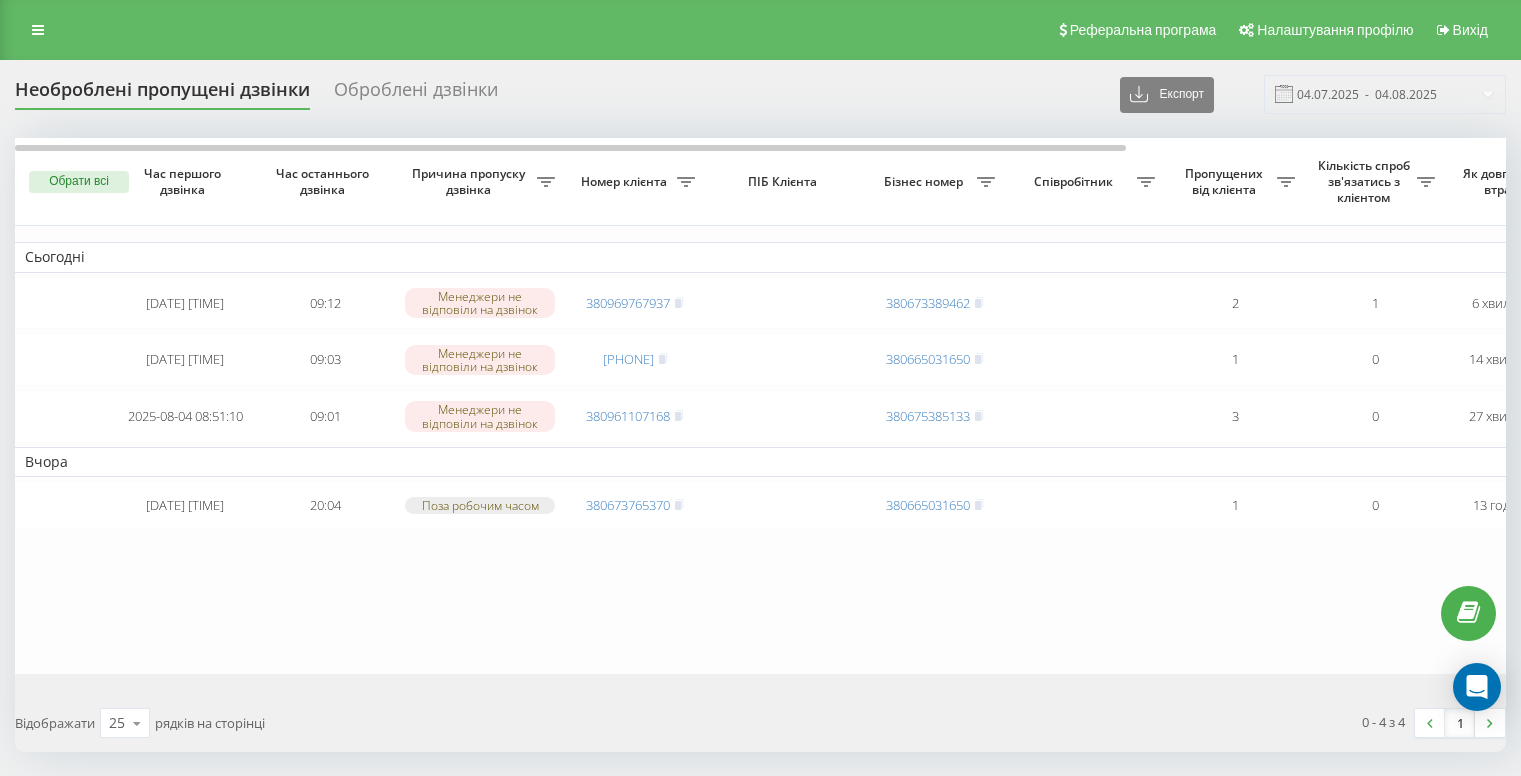 scroll, scrollTop: 0, scrollLeft: 0, axis: both 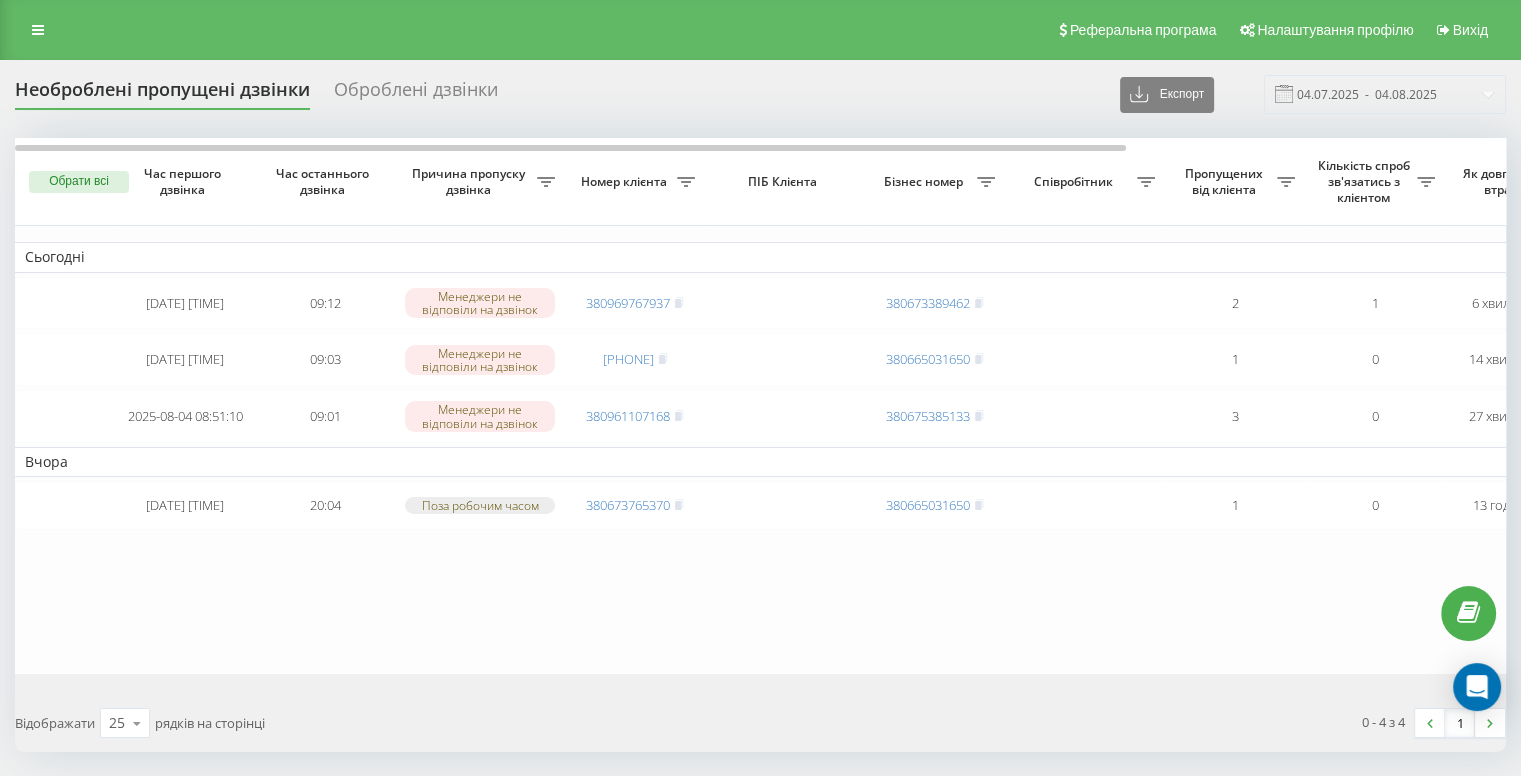 click on "С Сьогодні [DATE] [TIME] [TIME] Менеджери не відповіли на дзвінок [PHONE] [PHONE] 2 1 6 хвилин тому Main Обробити Не вдалося зв'язатися Зв'язався з клієнтом за допомогою іншого каналу Клієнт передзвонив сам з іншого номера Інший варіант [DATE] [TIME] [TIME] Менеджери не відповіли на дзвінок [PHONE] [PHONE] 1 0 14 хвилин тому Callback Обробити Не вдалося зв'язатися Зв'язався з клієнтом за допомогою іншого каналу Клієнт передзвонив сам з іншого номера Інший варіант [DATE] [TIME] [TIME] Менеджери не відповіли на дзвінок [PHONE] [PHONE] 3 0 27 хвилин тому Main Обробити Не вдалося зв'язатися Вчора 1 0" at bounding box center [1015, 406] 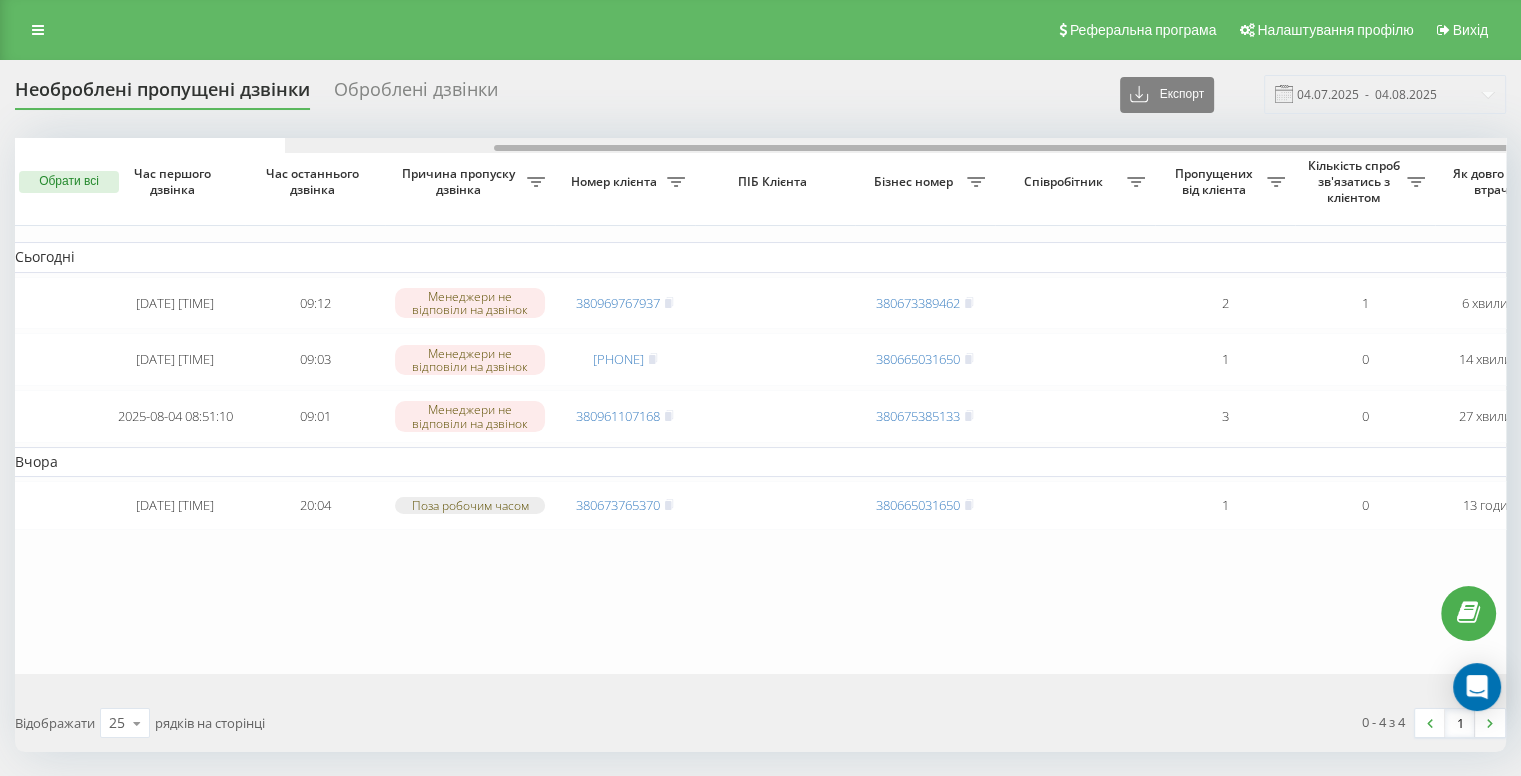scroll, scrollTop: 0, scrollLeft: 0, axis: both 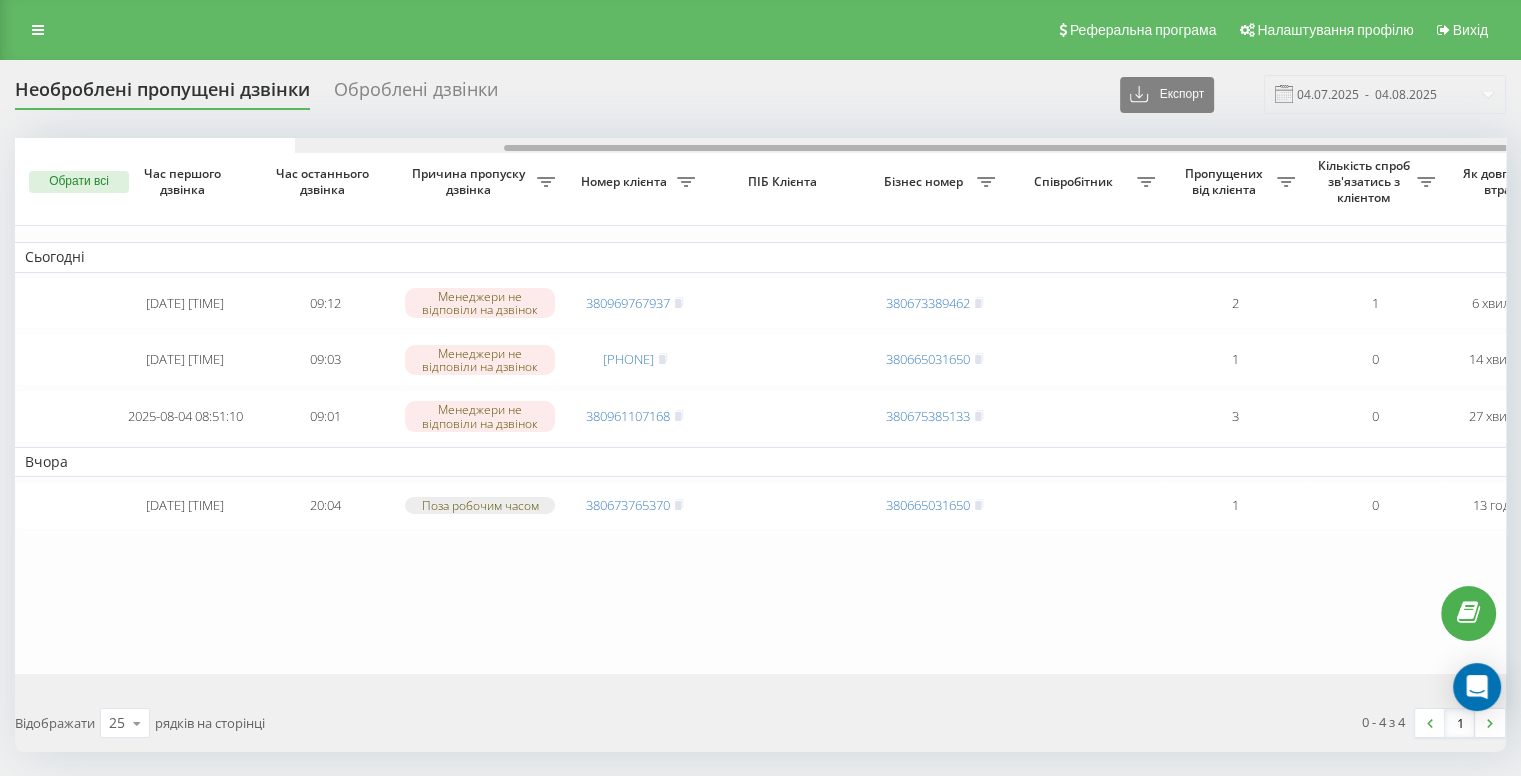 drag, startPoint x: 884, startPoint y: 148, endPoint x: 623, endPoint y: 200, distance: 266.12967 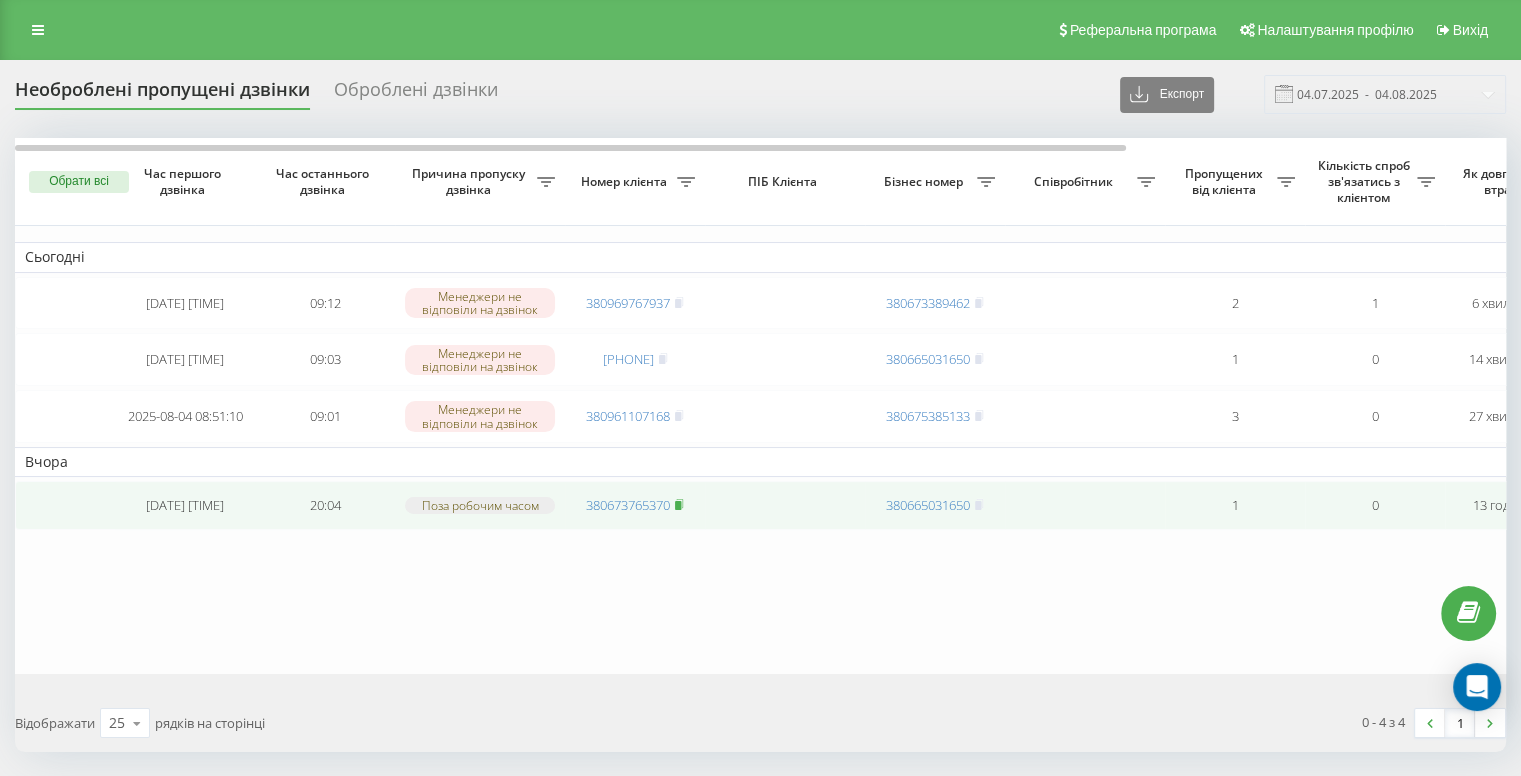 click 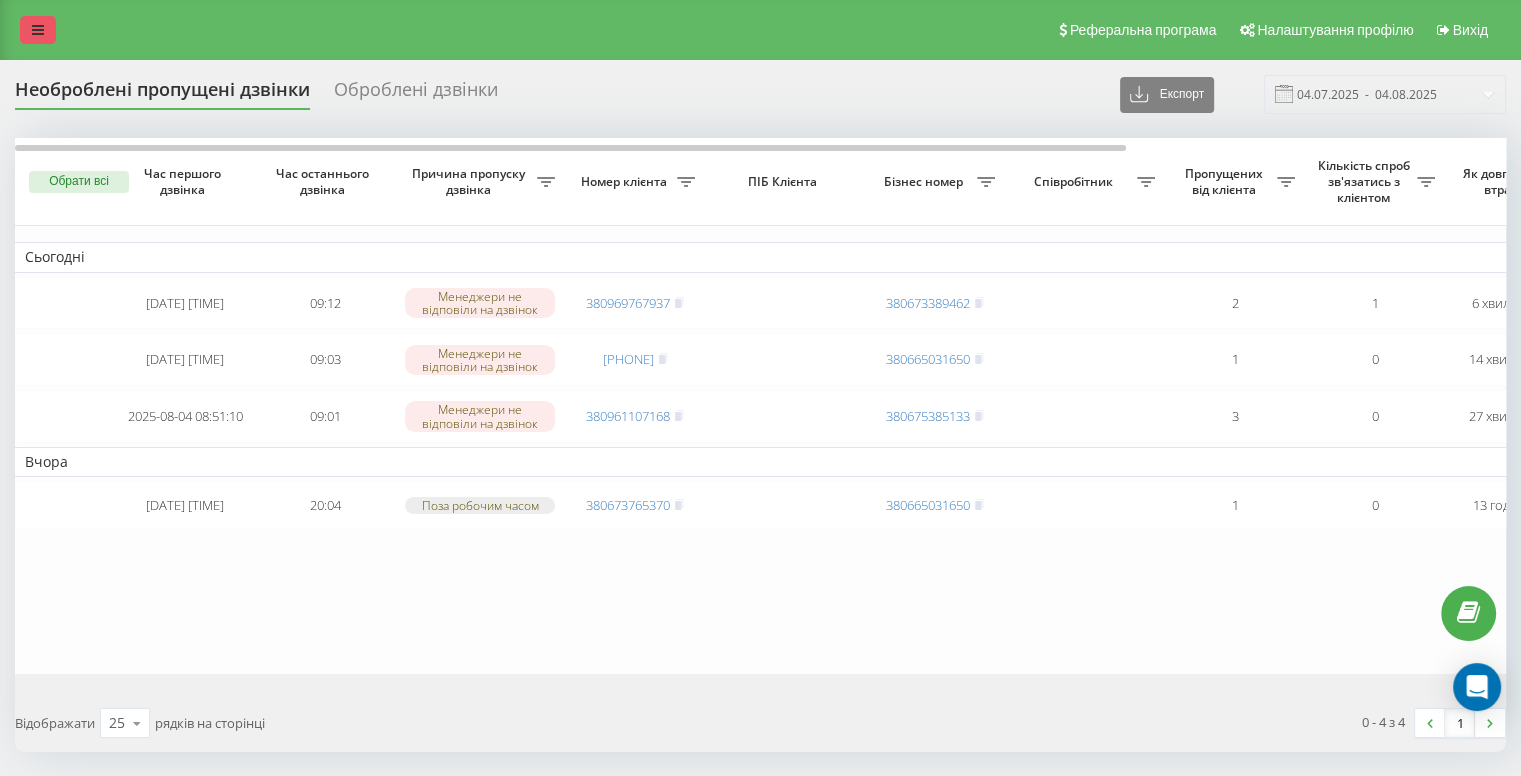 click at bounding box center (38, 30) 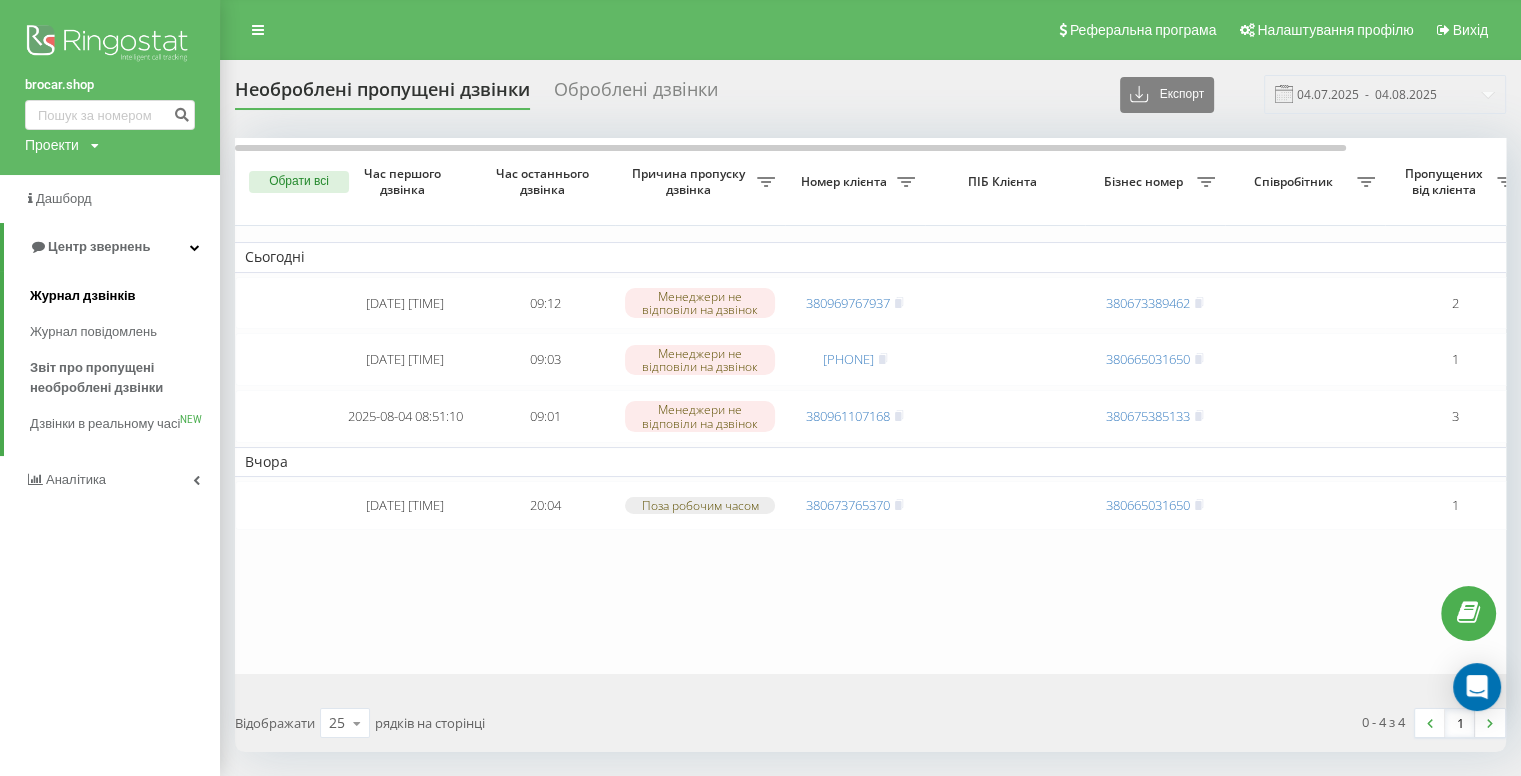 click on "Журнал дзвінків" at bounding box center (125, 296) 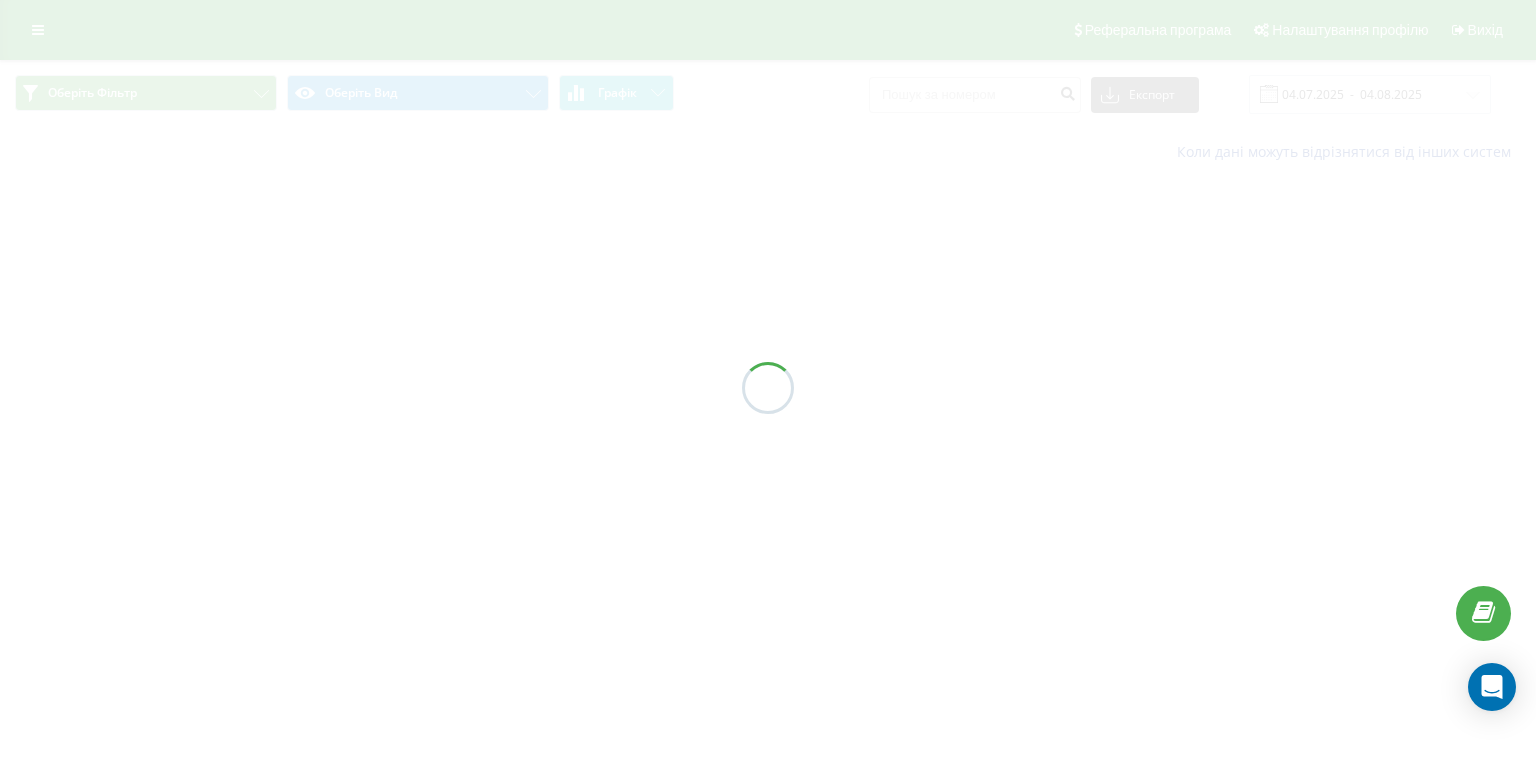 scroll, scrollTop: 0, scrollLeft: 0, axis: both 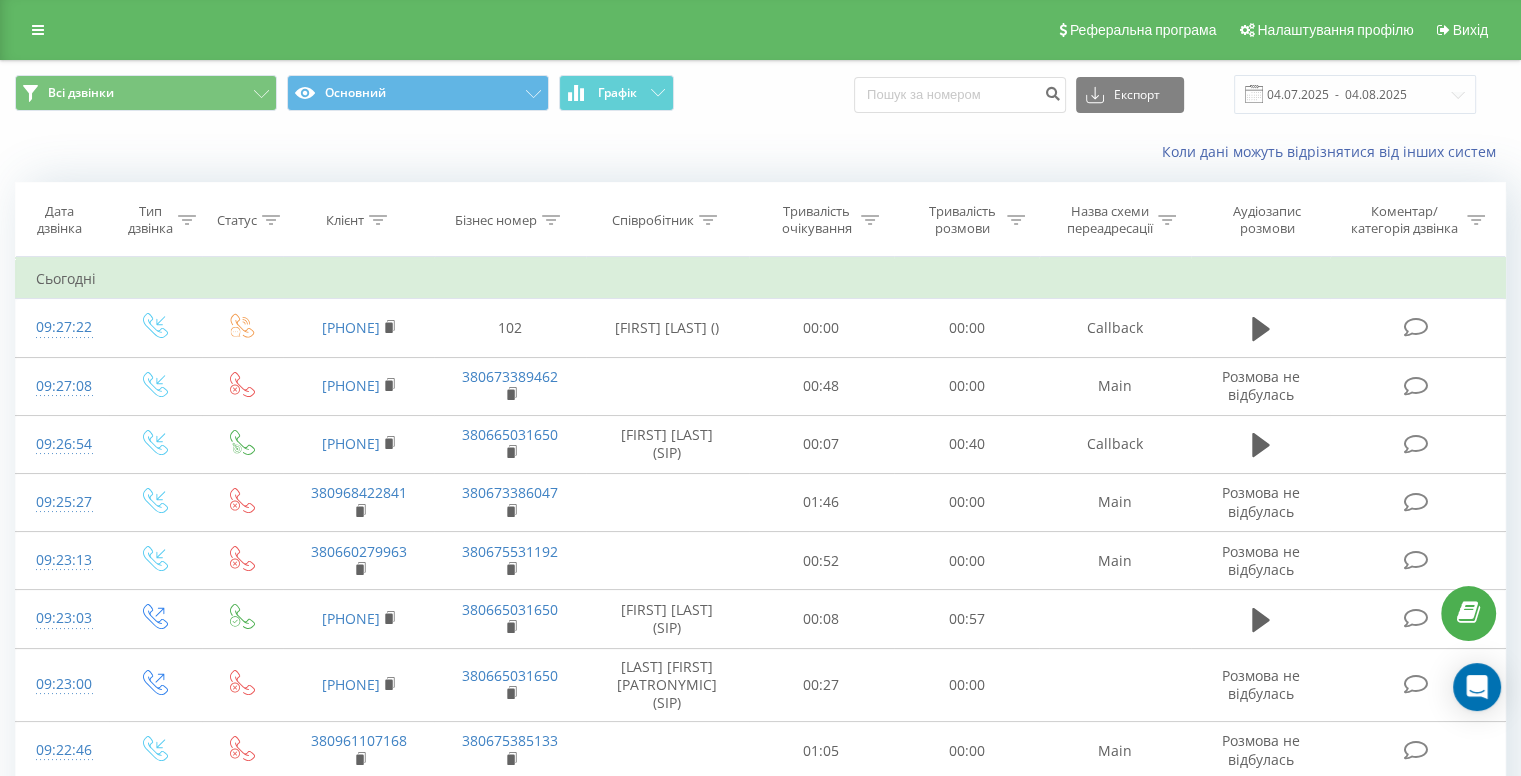 click on "Всі дзвінки Основний Графік Експорт .csv .xls .xlsx 04.07.2025  -  04.08.2025 Коли дані можуть відрізнятися вiд інших систем Дата дзвінка Тип дзвінка Статус Клієнт Бізнес номер Співробітник Тривалість очікування Тривалість розмови Назва схеми переадресації Аудіозапис розмови Коментар/категорія дзвінка Фільтрувати за умовою Дорівнює Введіть значення Скасувати OK Фільтрувати за умовою Дорівнює Введіть значення Скасувати OK Фільтрувати за умовою Містить Скасувати OK Фільтрувати за умовою Містить Скасувати OK Фільтрувати за умовою Містить Скасувати OK Дорівнює Скасувати" at bounding box center (760, 1013) 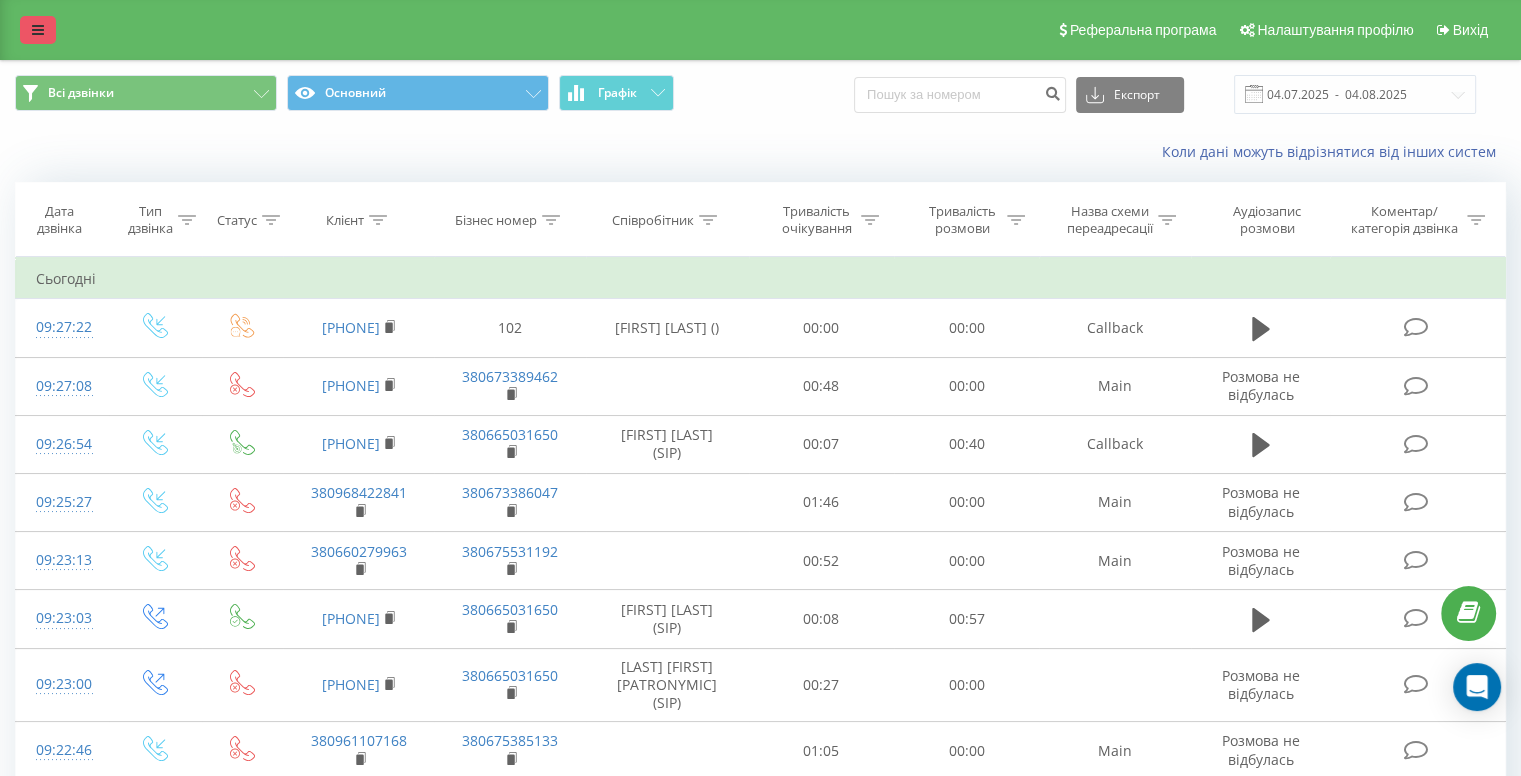 click at bounding box center [38, 30] 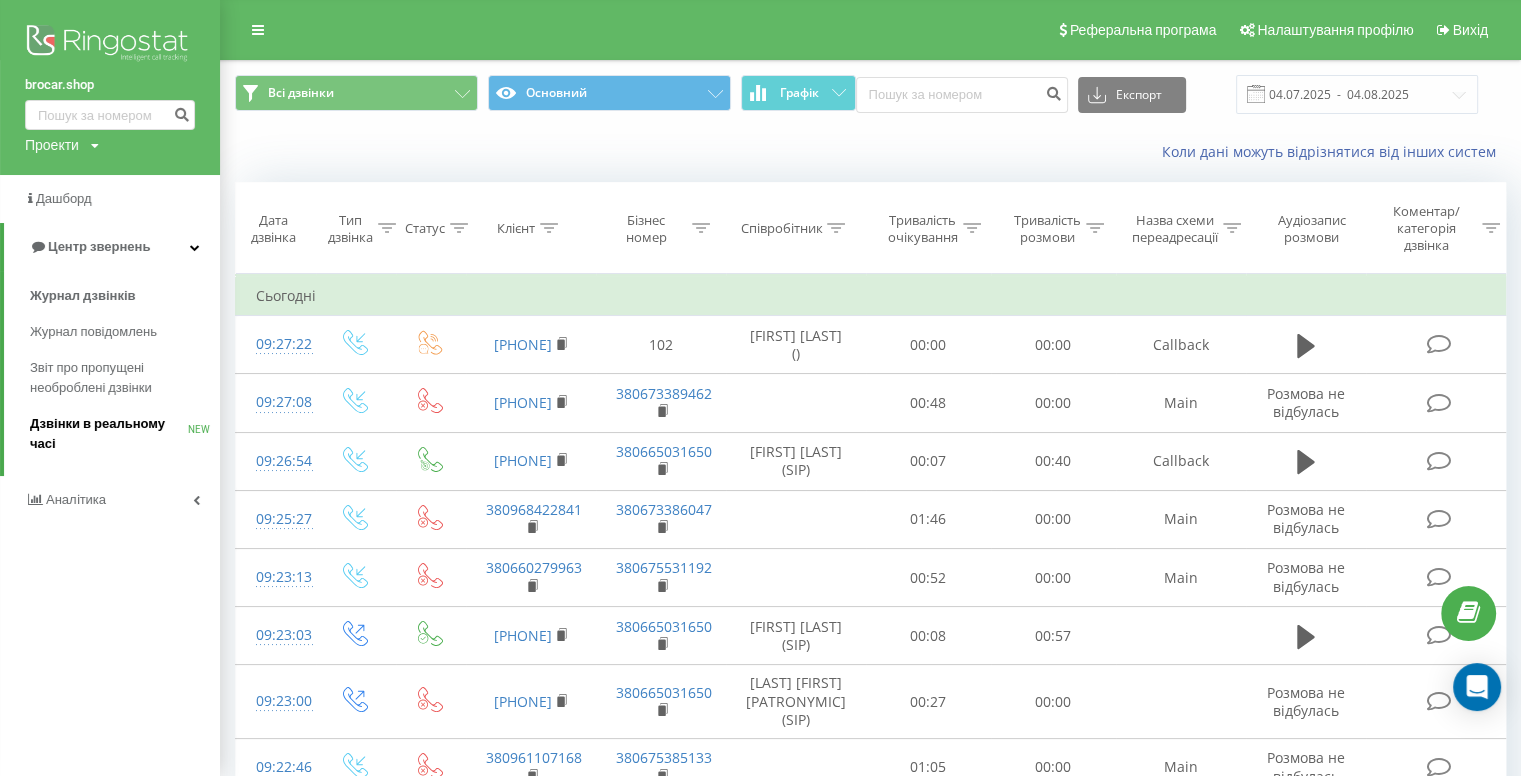 click on "Дзвінки в реальному часі" at bounding box center (109, 434) 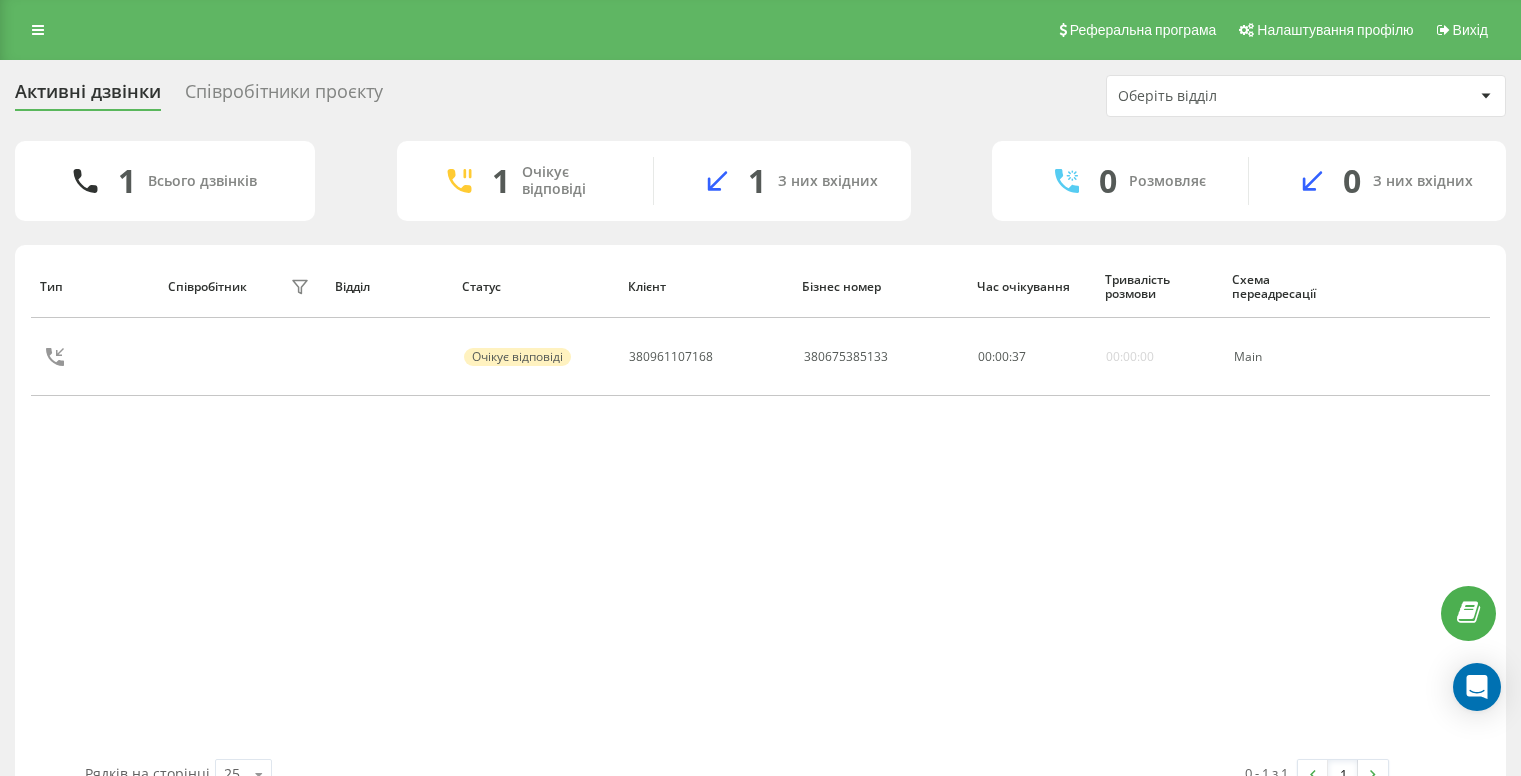 scroll, scrollTop: 0, scrollLeft: 0, axis: both 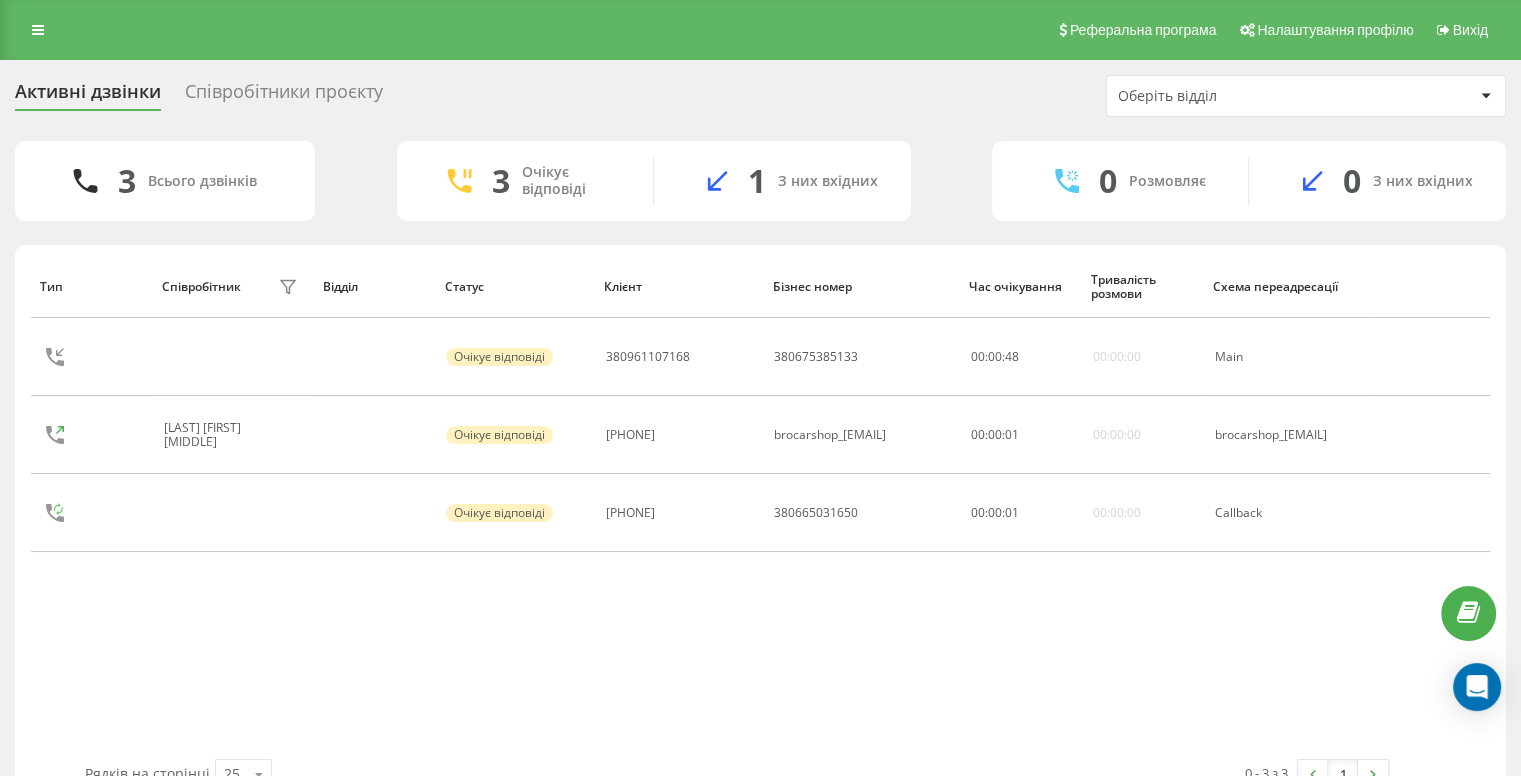 click on "Тип Співробітник  фільтру  Відділ Статус Клієнт Бізнес номер Час очікування Тривалість розмови Схема переадресації Очікує відповіді [PHONE] [PHONE] 00 : 00 : 48 00:00:00 Main [LAST] [FIRST] [MIDDLE] Очікує відповіді [PHONE] brocarshop_[EMAIL] 00 : 00 : 01 00:00:00 brocarshop_[EMAIL] Очікує відповіді [PHONE] [PHONE] 00 : 00 : 01 00:00:00 Callback" at bounding box center [760, 507] 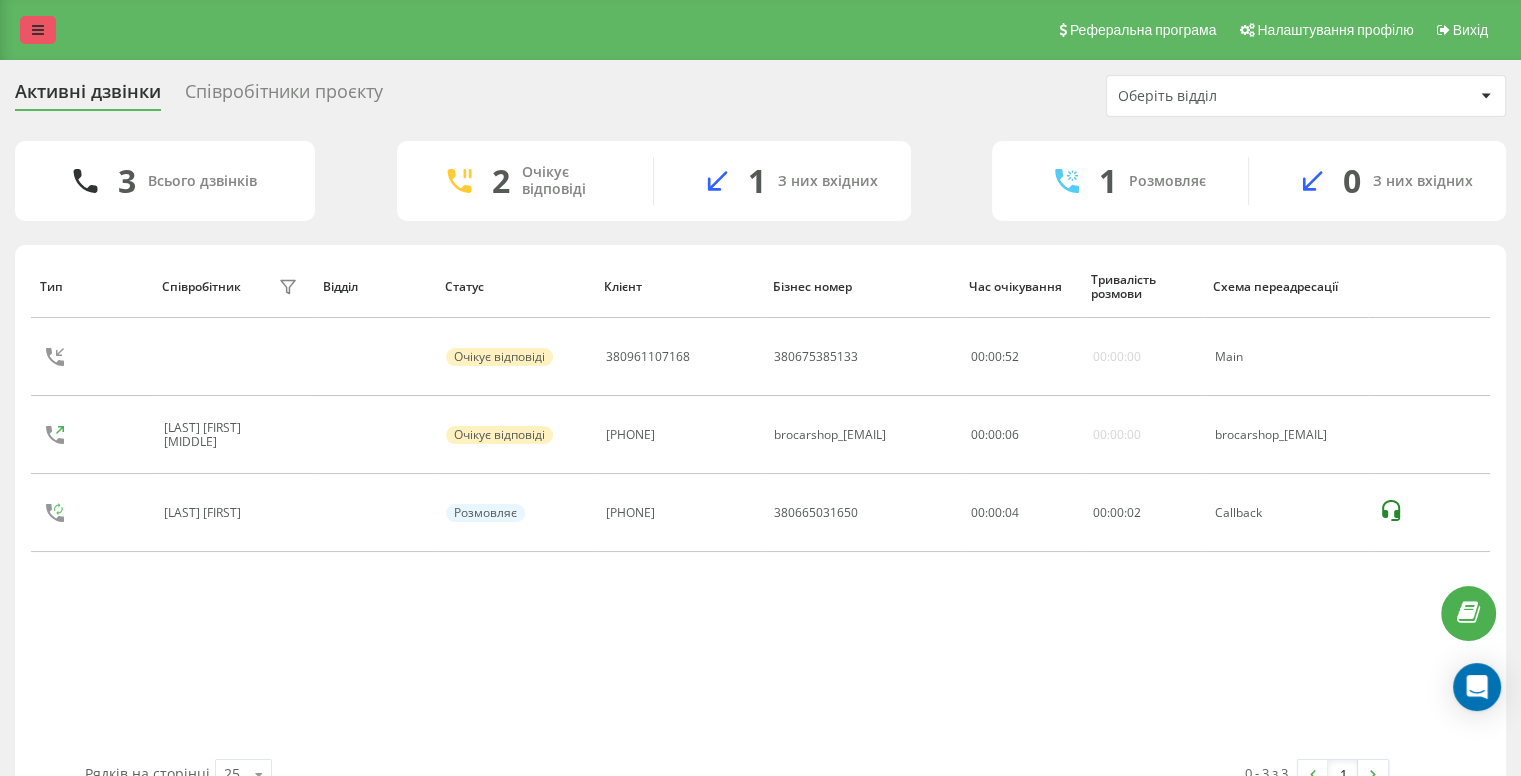 click at bounding box center (38, 30) 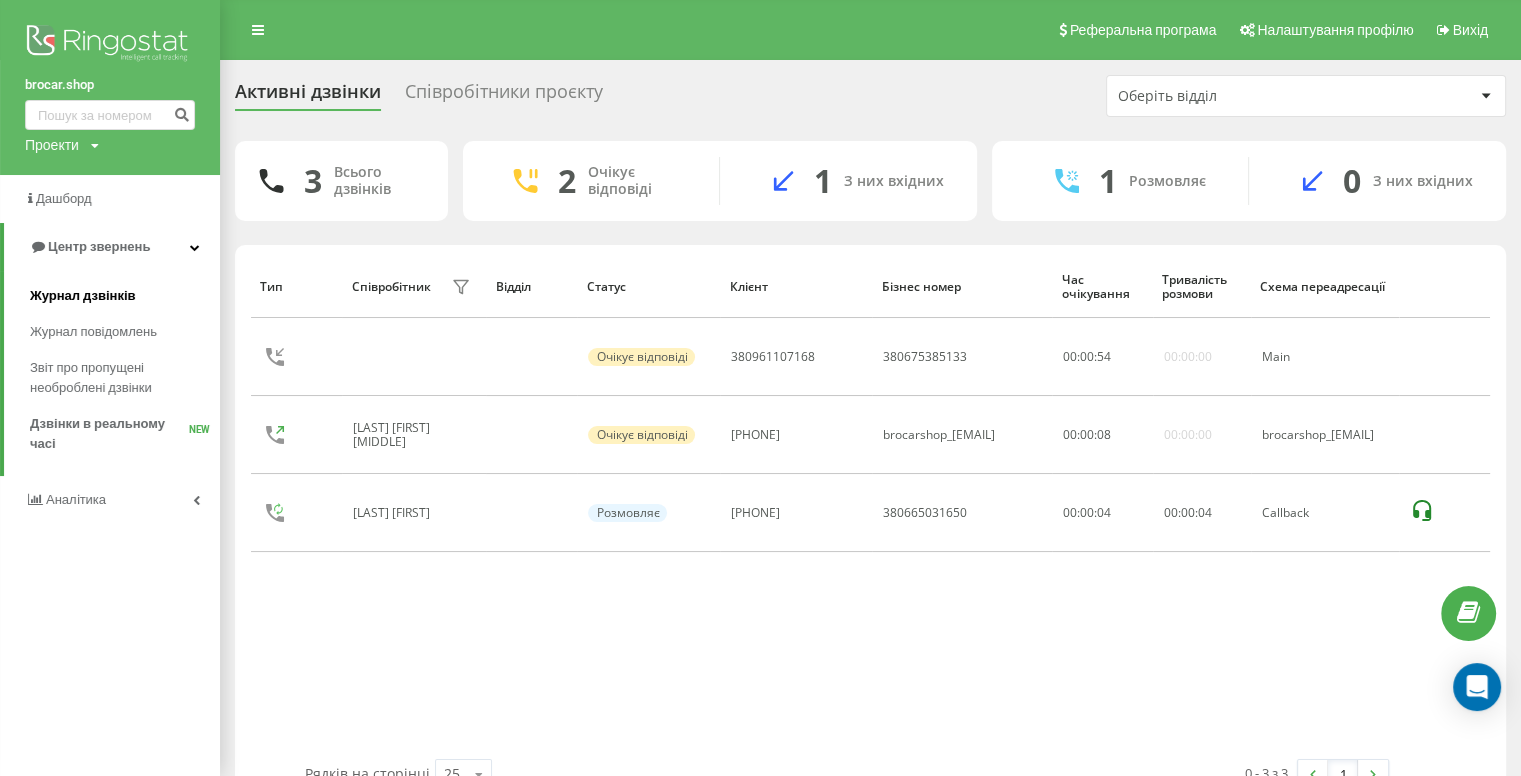 click on "Журнал дзвінків" at bounding box center (83, 296) 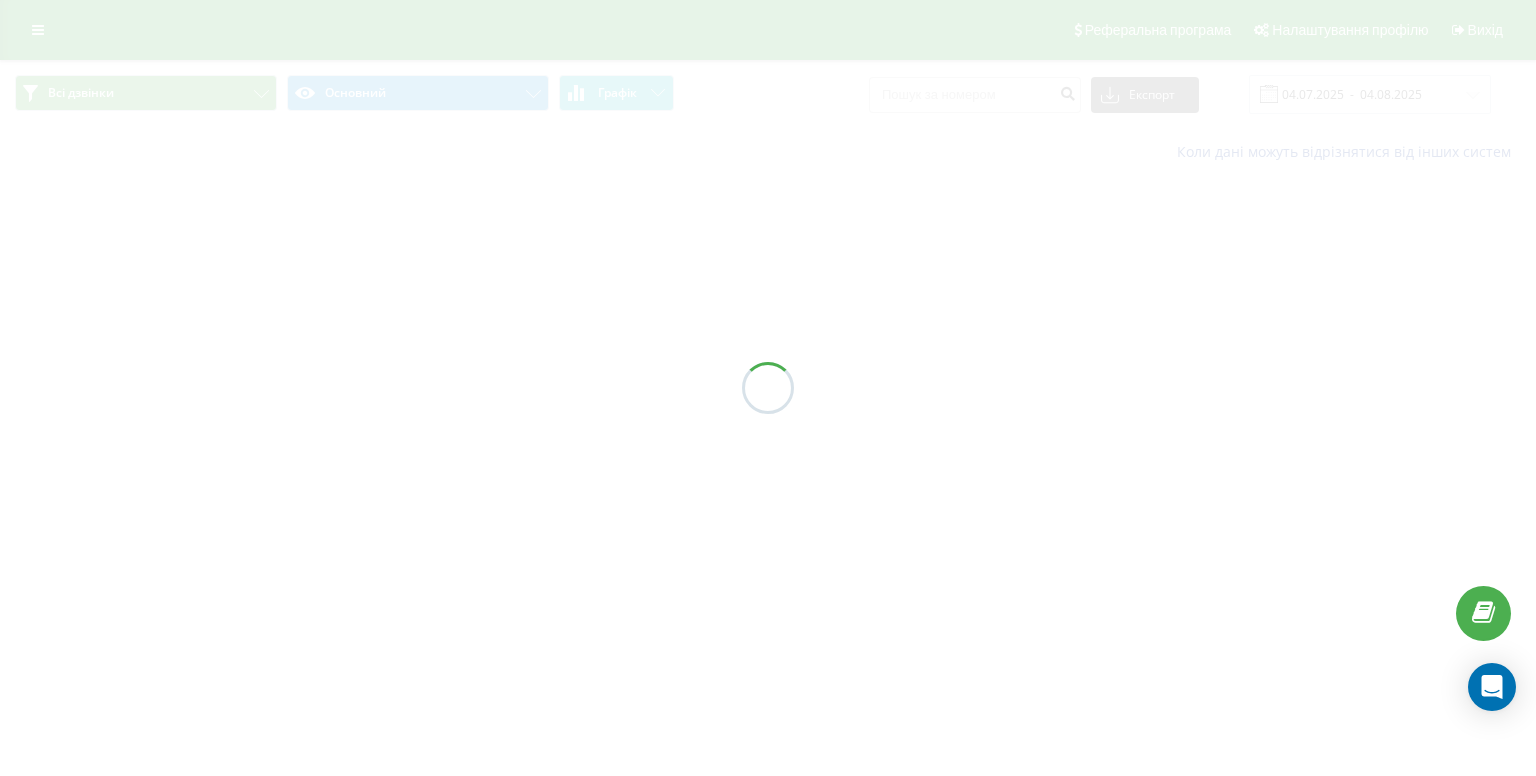 scroll, scrollTop: 0, scrollLeft: 0, axis: both 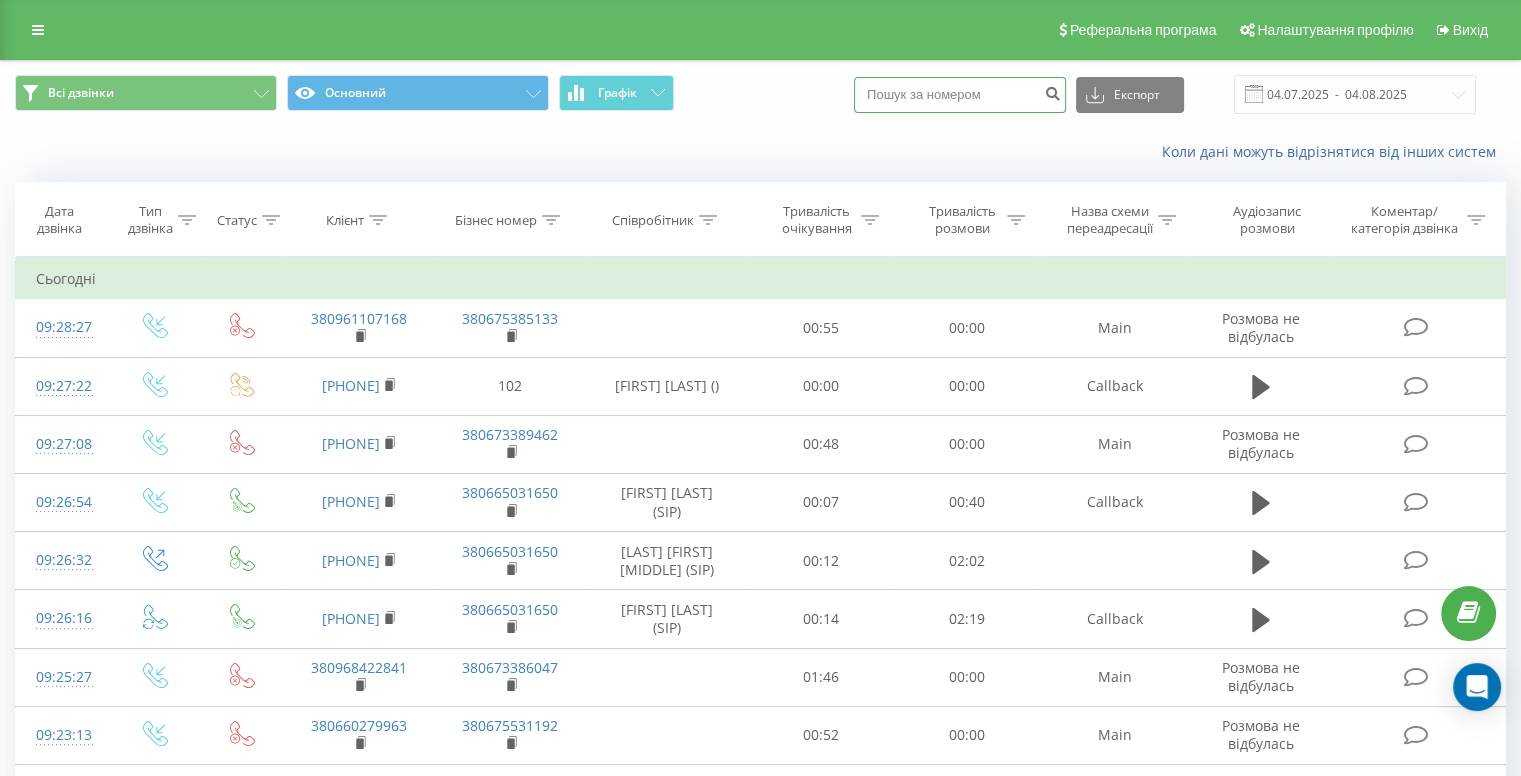 click at bounding box center [960, 95] 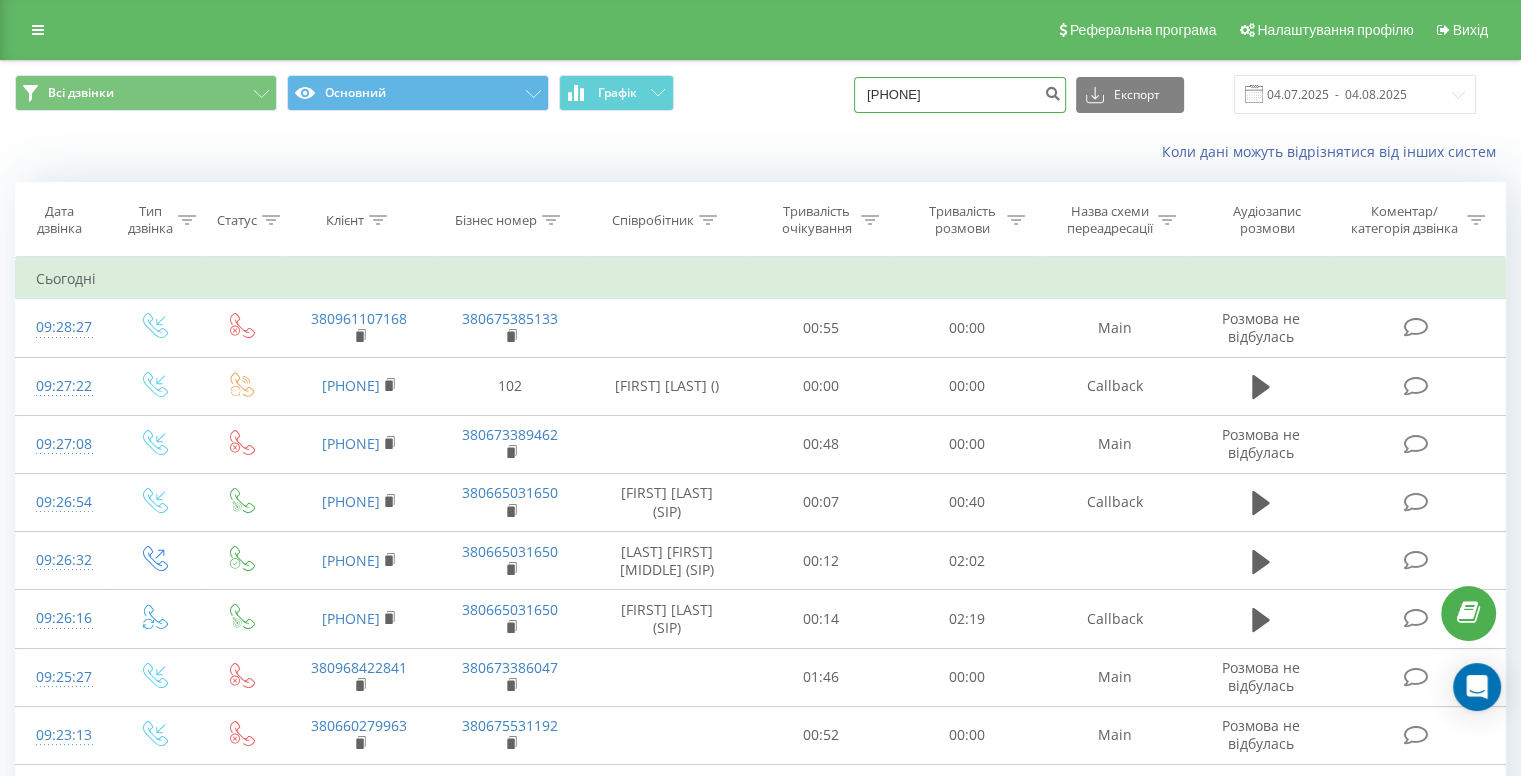 type on "[PHONE]" 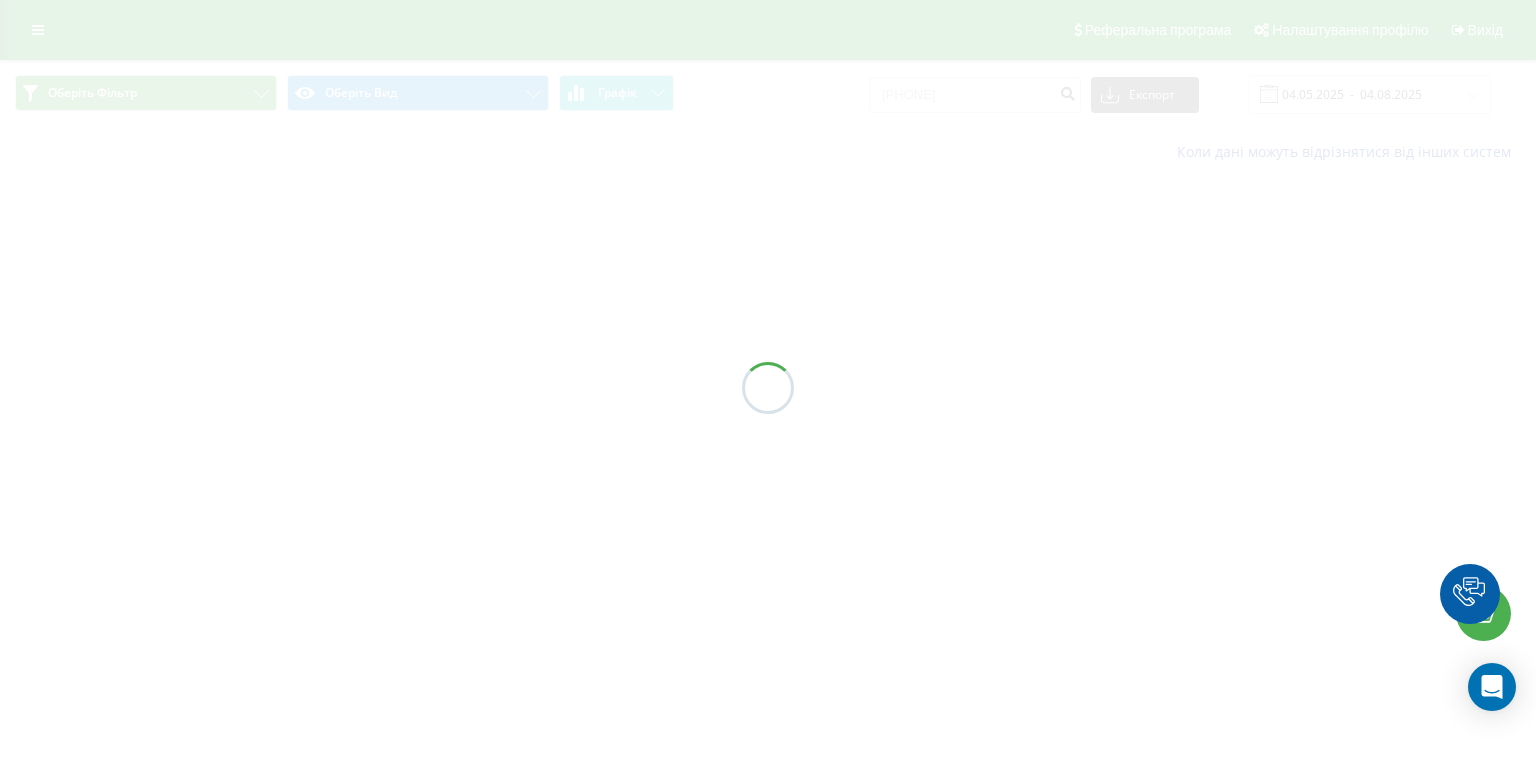 scroll, scrollTop: 0, scrollLeft: 0, axis: both 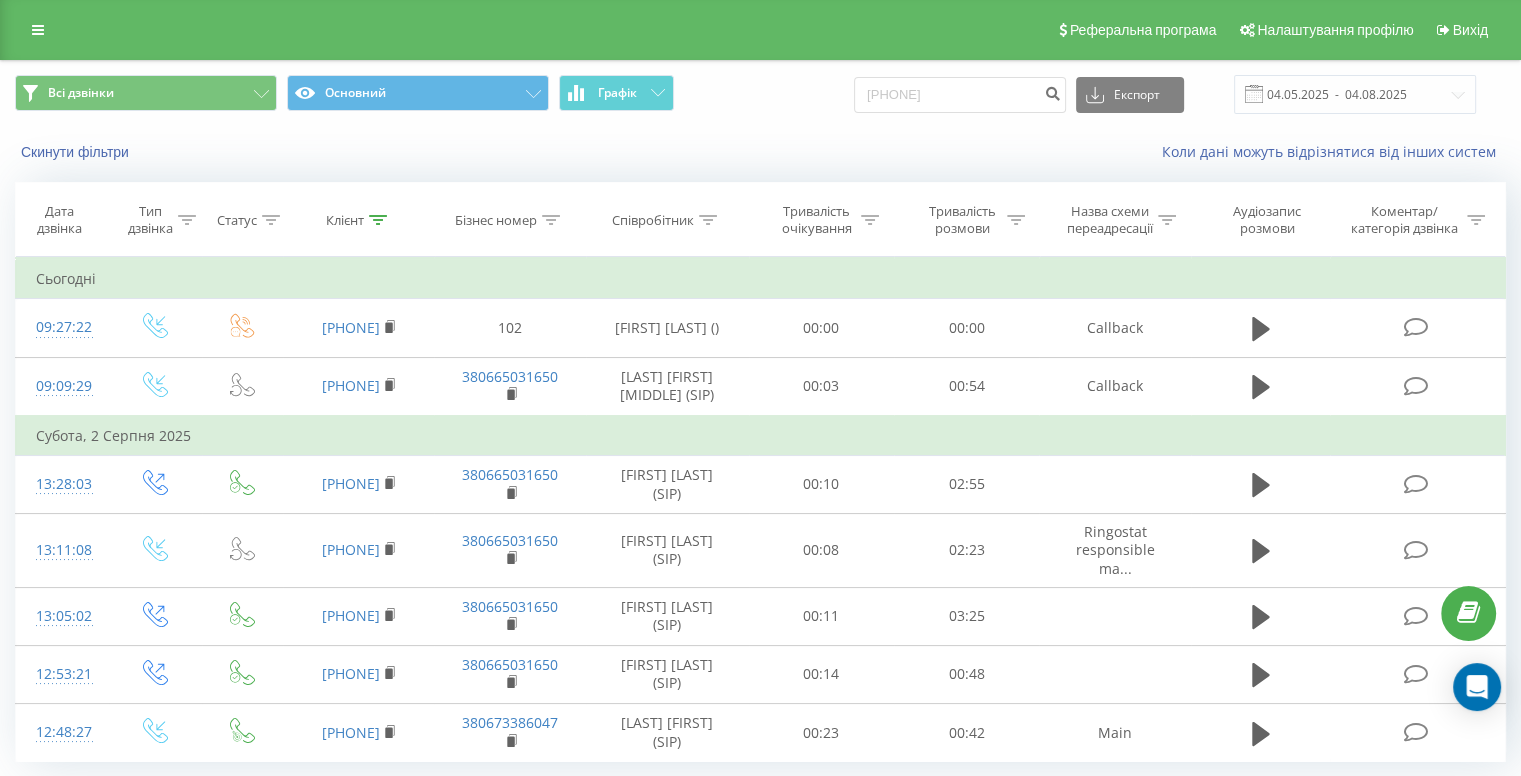 drag, startPoint x: 1504, startPoint y: 125, endPoint x: 1411, endPoint y: 116, distance: 93.43447 